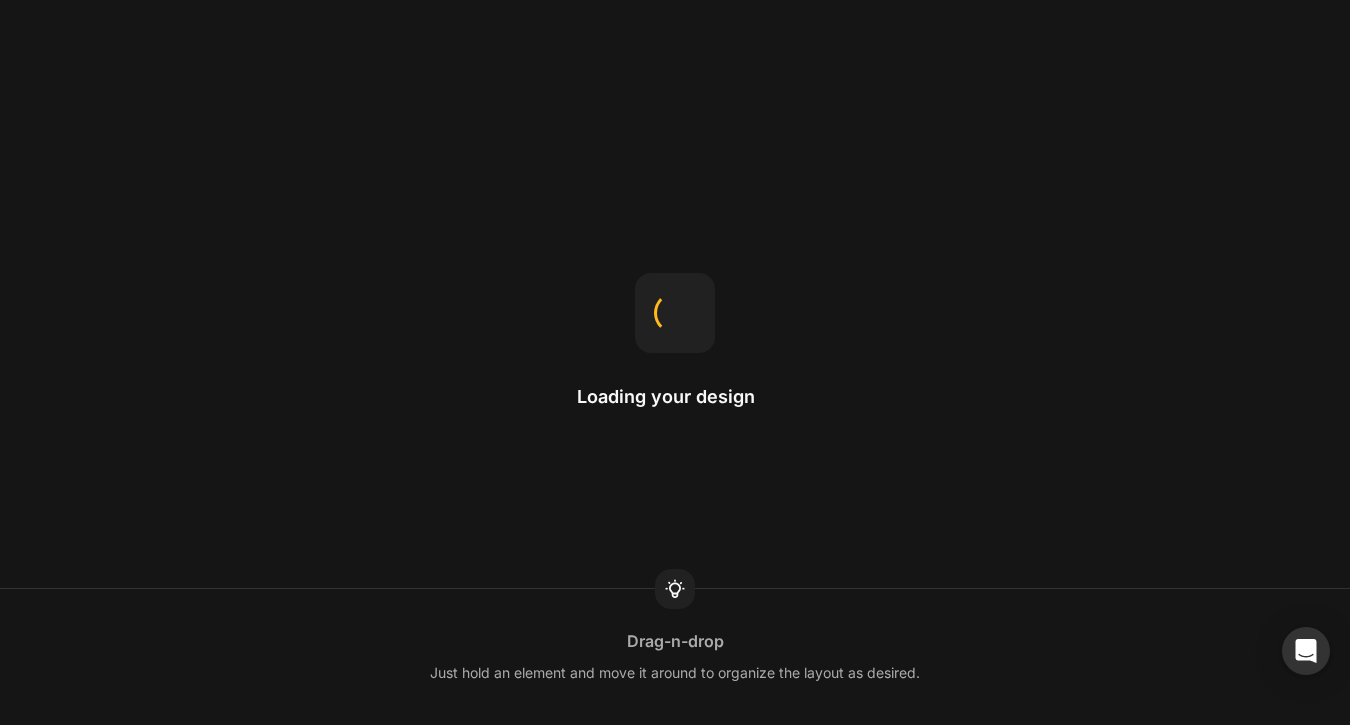 scroll, scrollTop: 0, scrollLeft: 0, axis: both 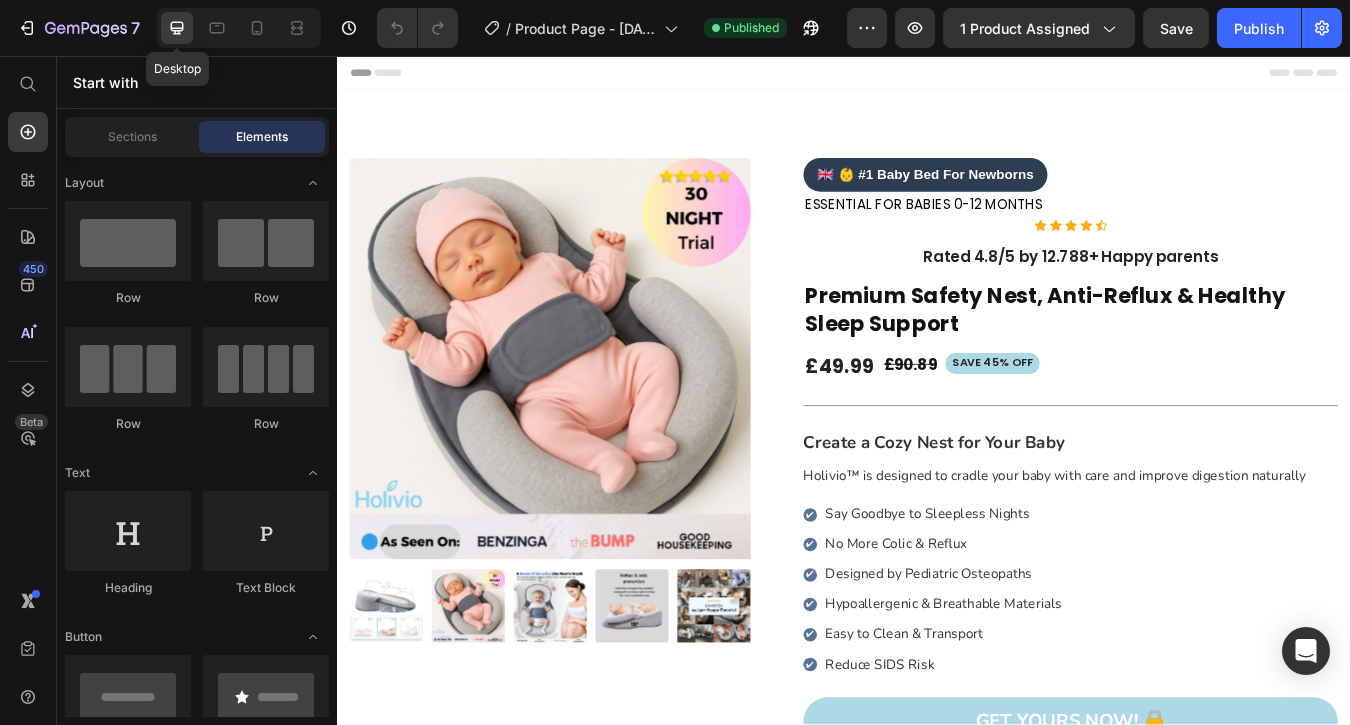 click 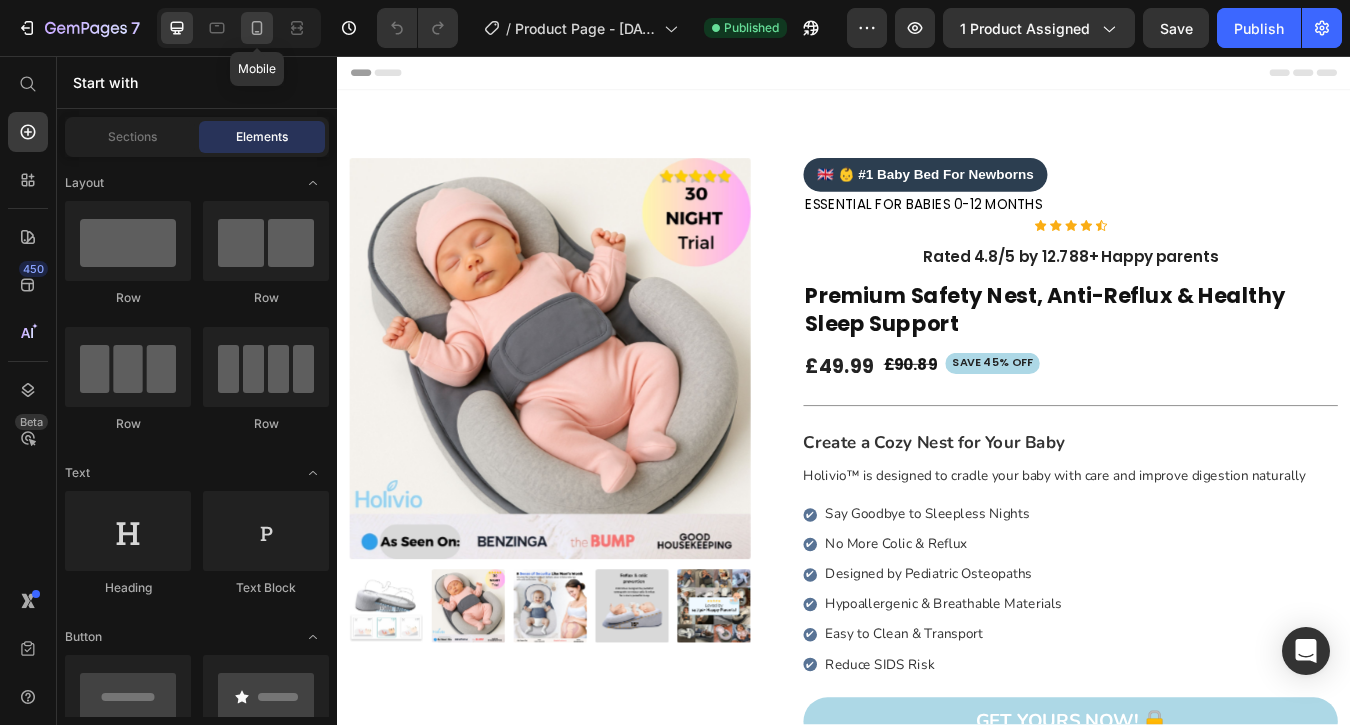 click 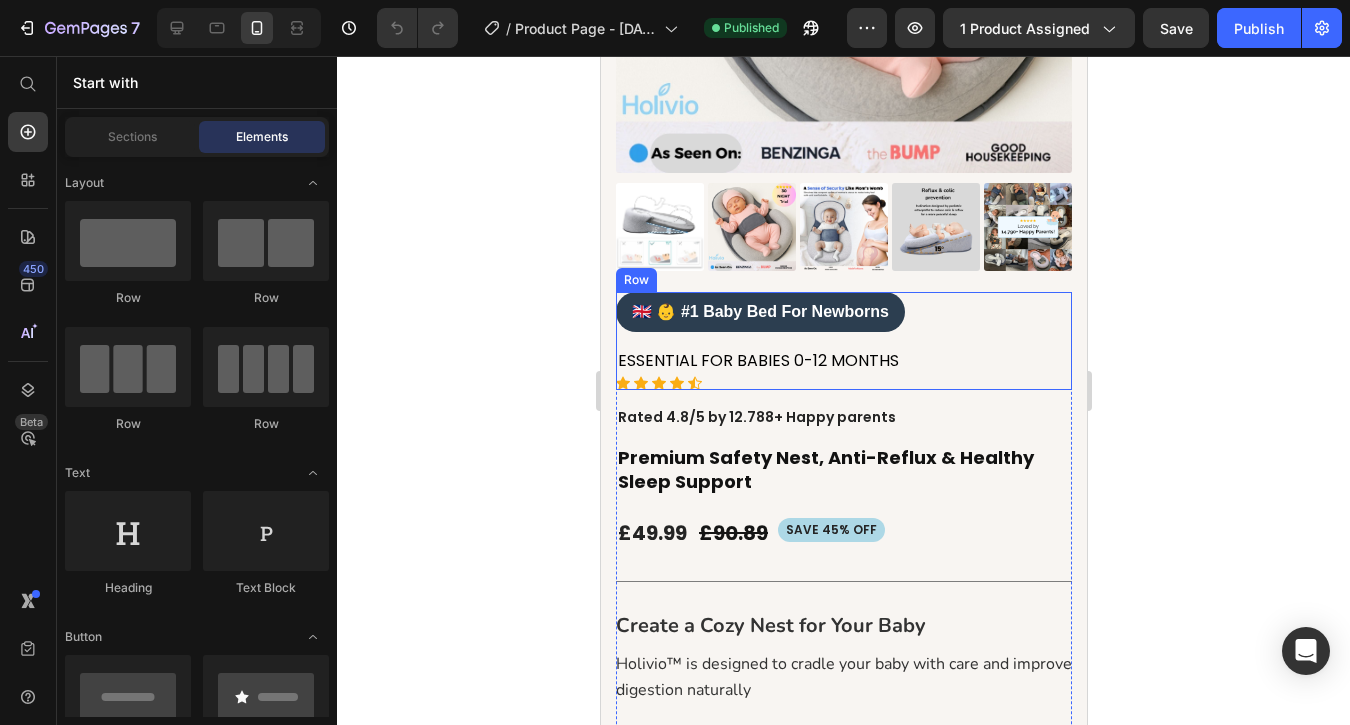 scroll, scrollTop: 384, scrollLeft: 0, axis: vertical 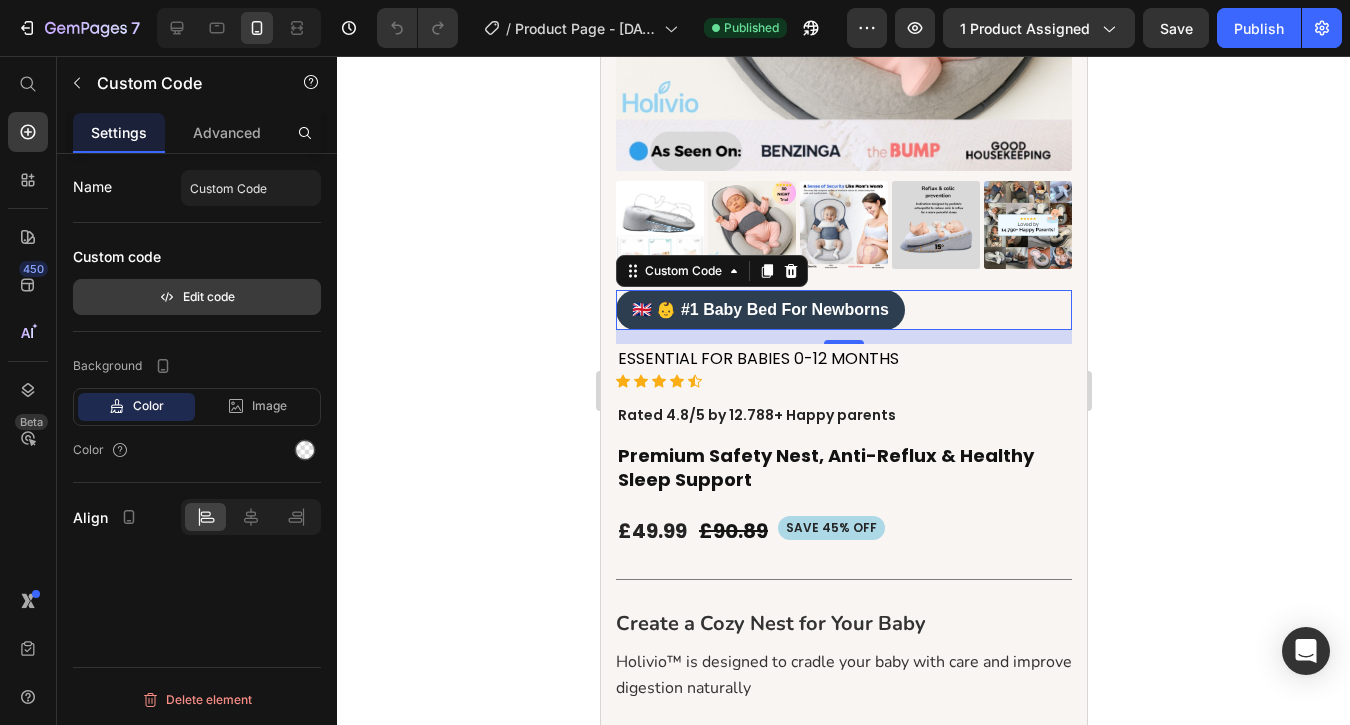 click on "Edit code" at bounding box center (197, 297) 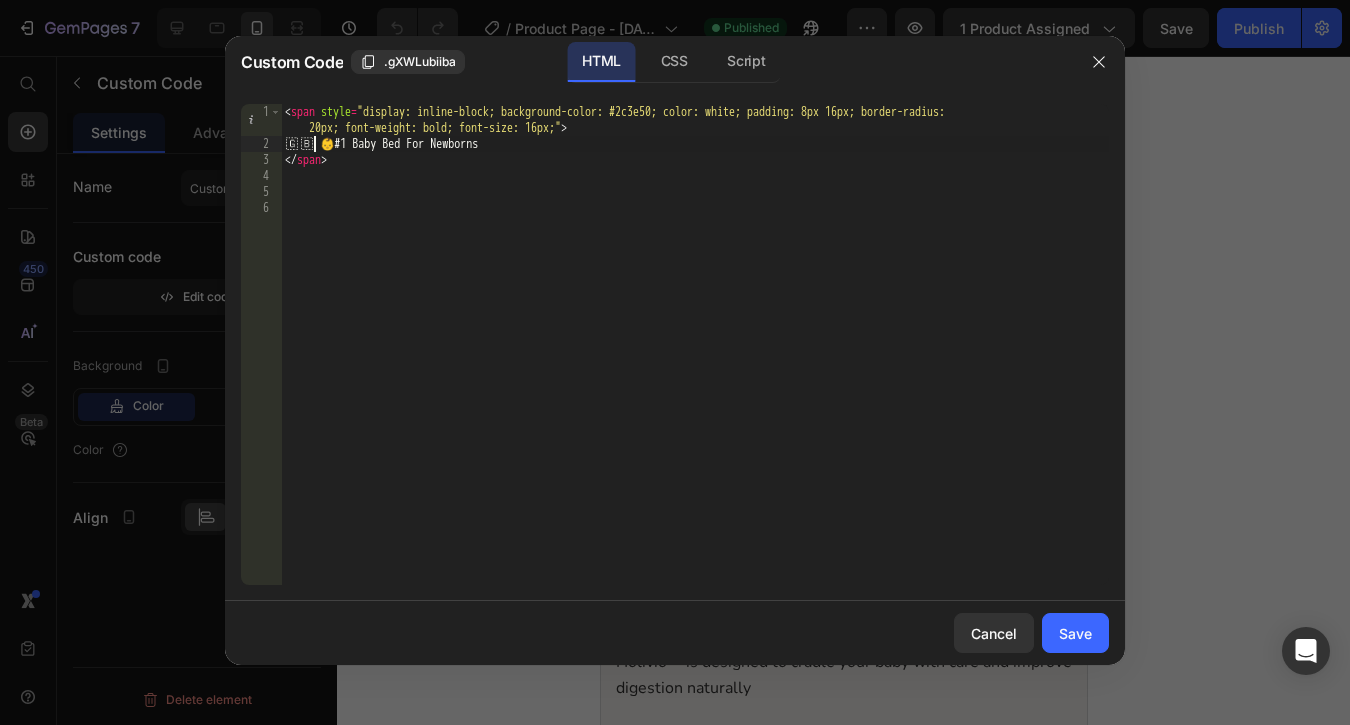 click on "🇬 🇧   👶 #1 Baby Bed For Newborns" at bounding box center [695, 368] 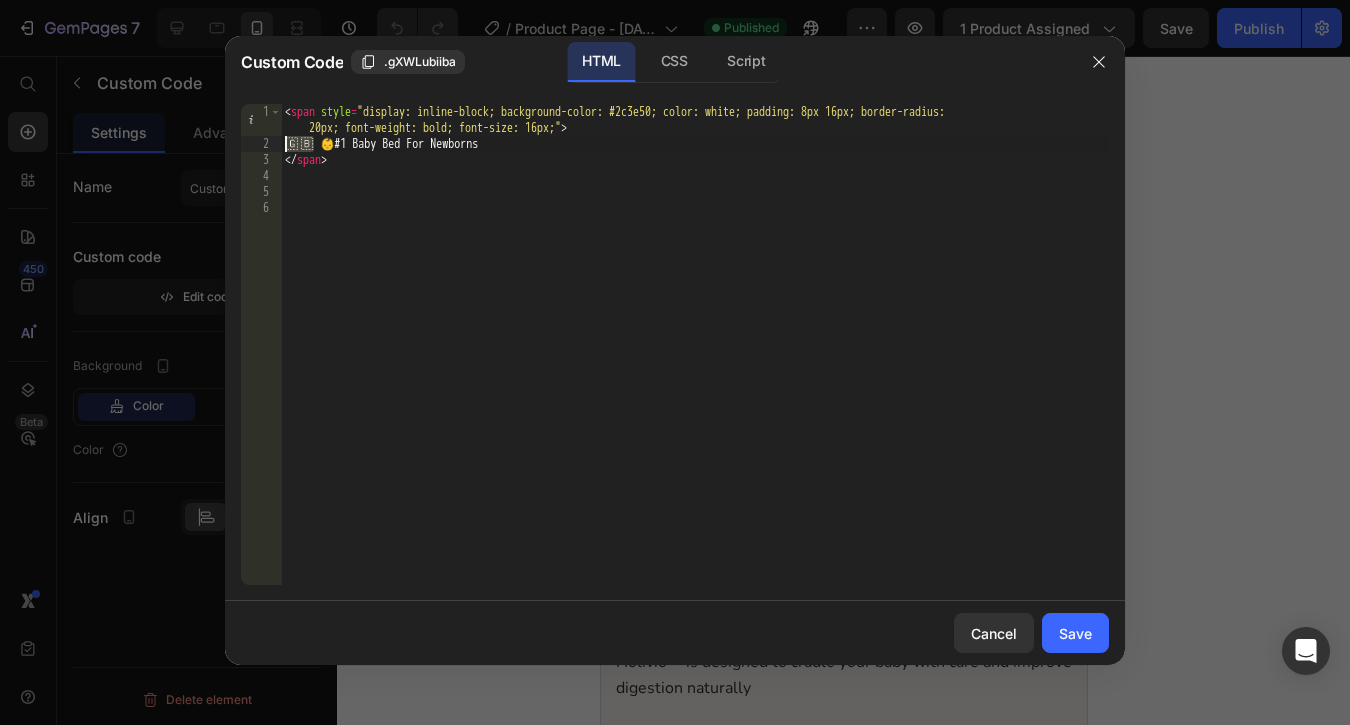 drag, startPoint x: 316, startPoint y: 145, endPoint x: 289, endPoint y: 146, distance: 27.018513 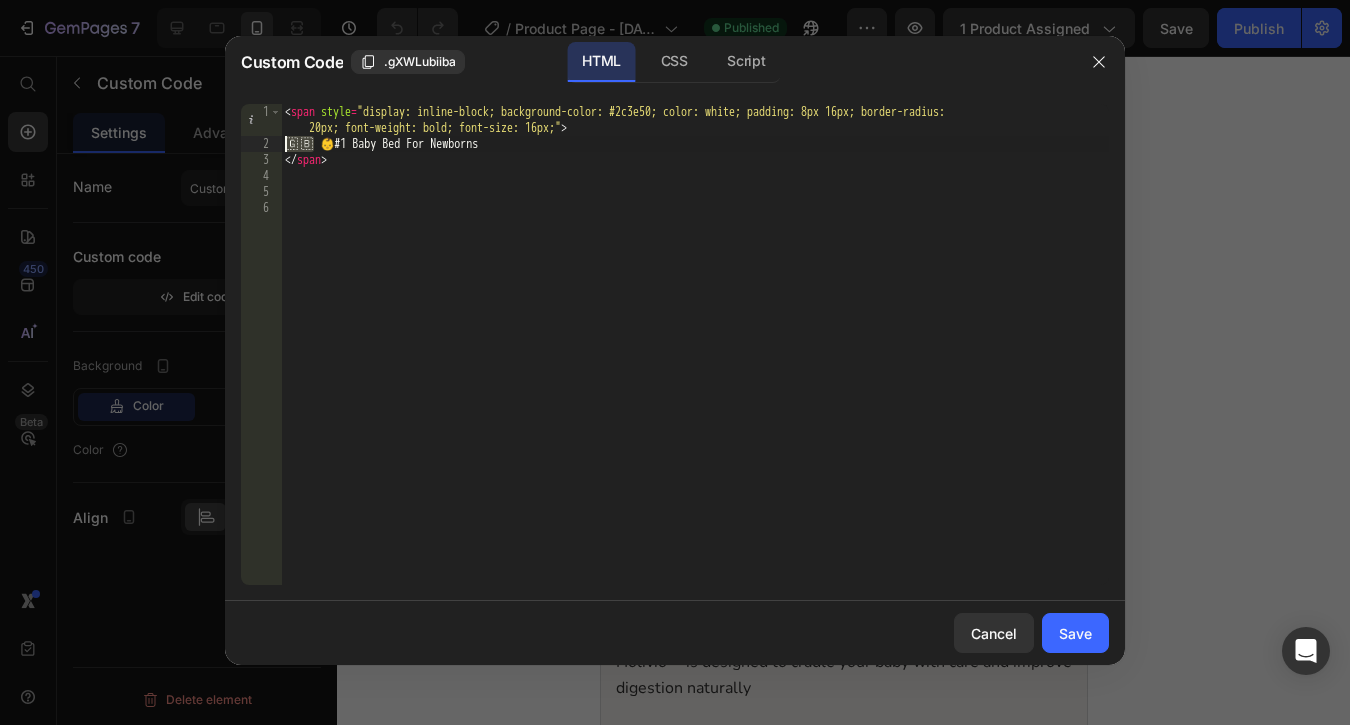 type on "👶 #1 Baby Bed For Newborns" 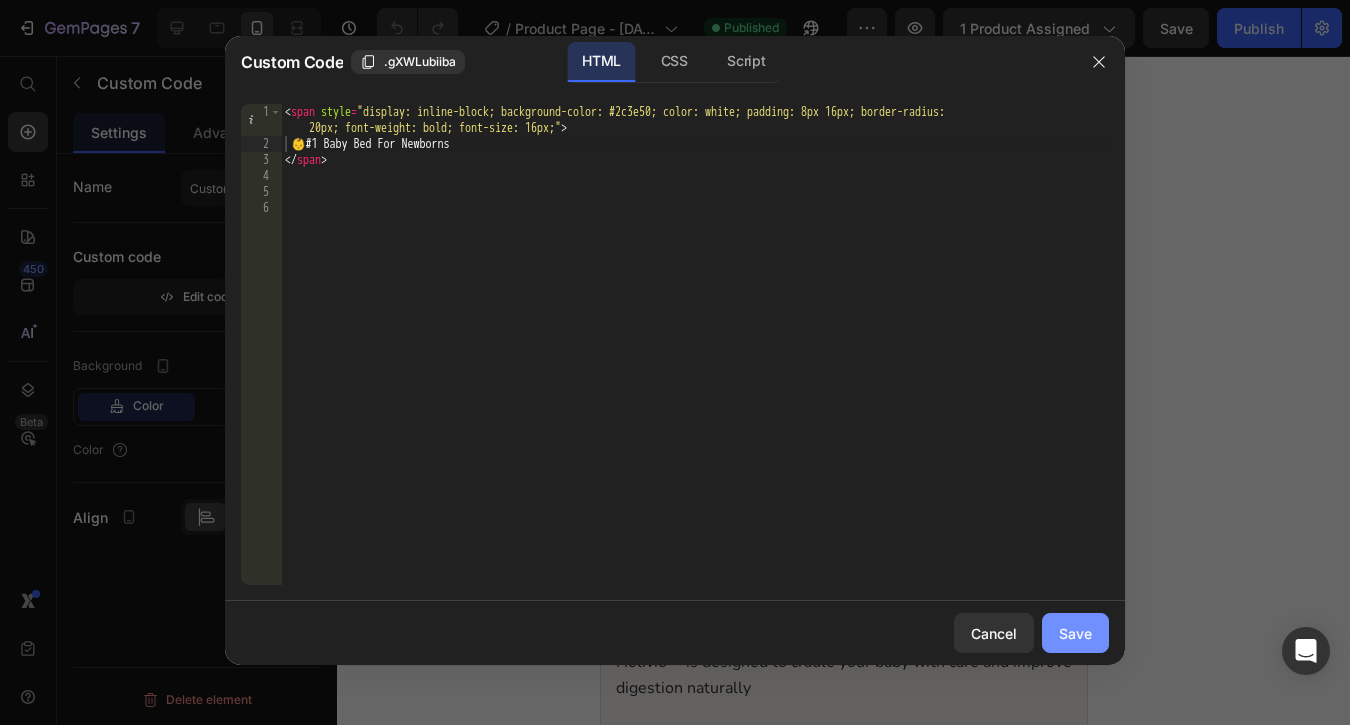 click on "Save" at bounding box center (1075, 633) 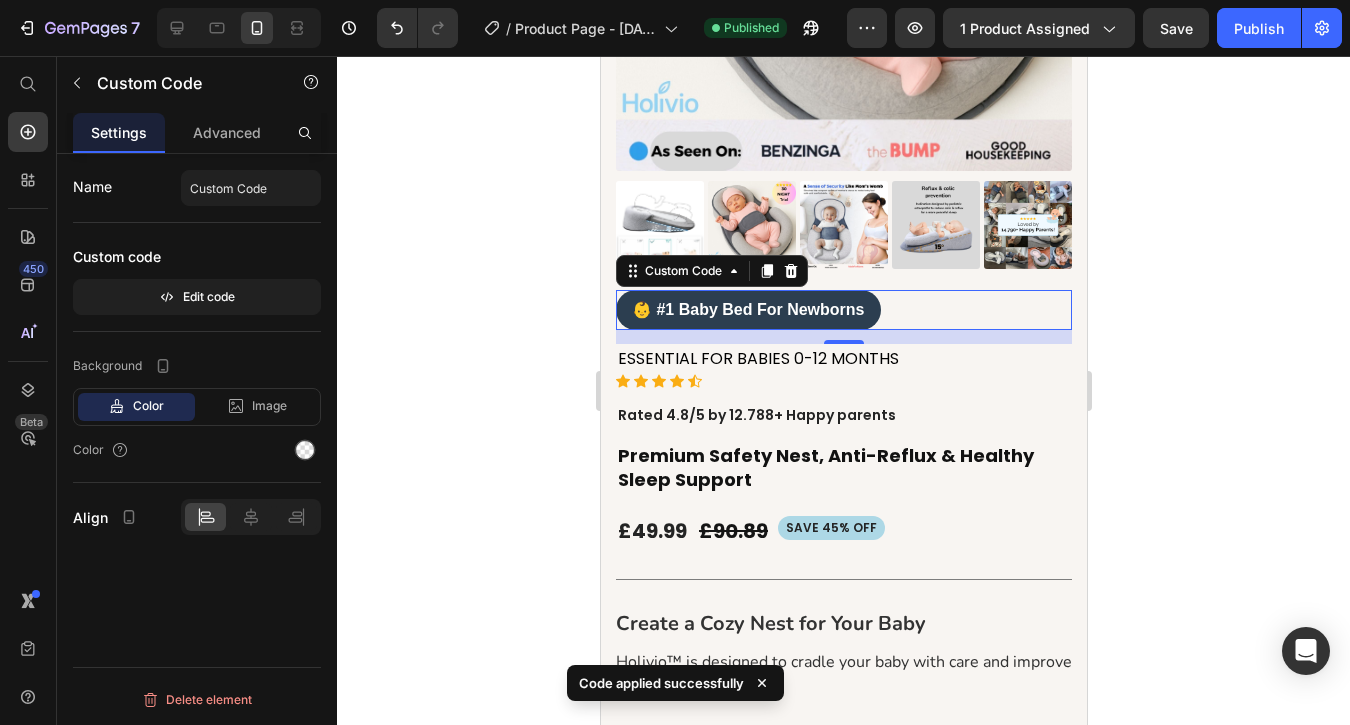 click 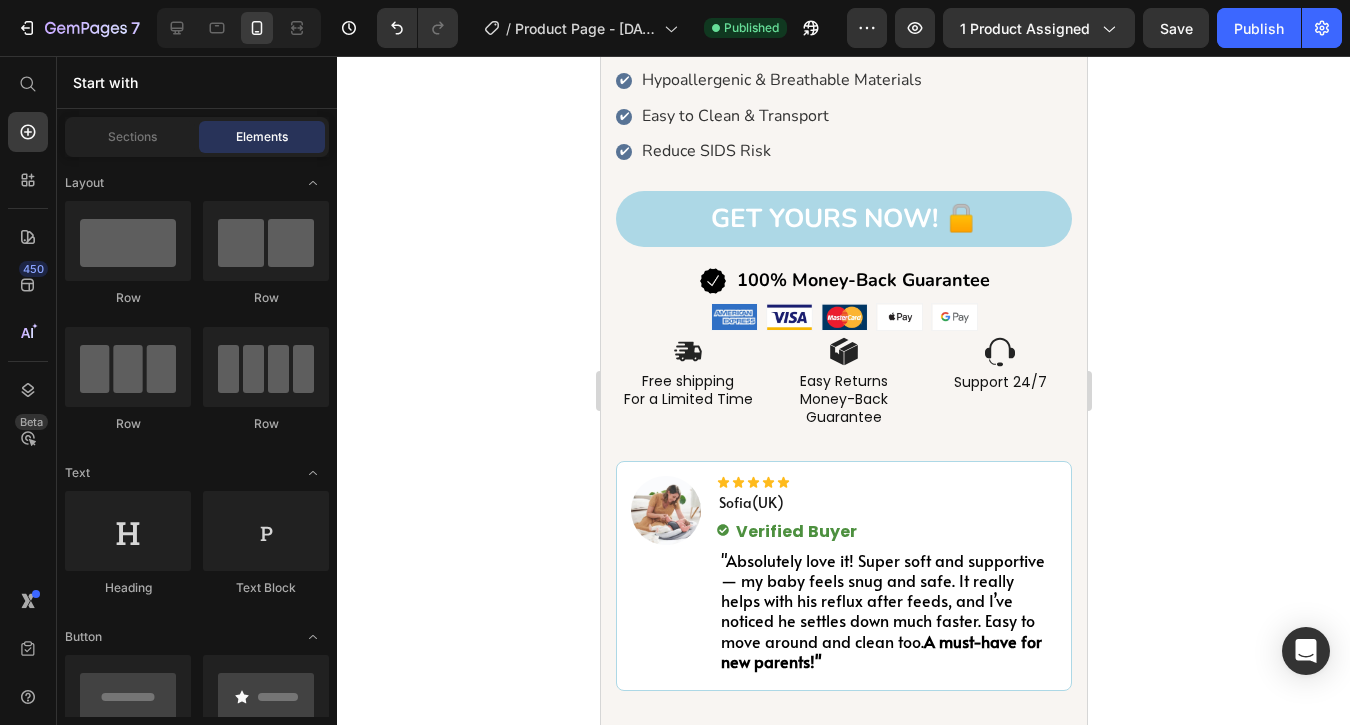 scroll, scrollTop: 1148, scrollLeft: 0, axis: vertical 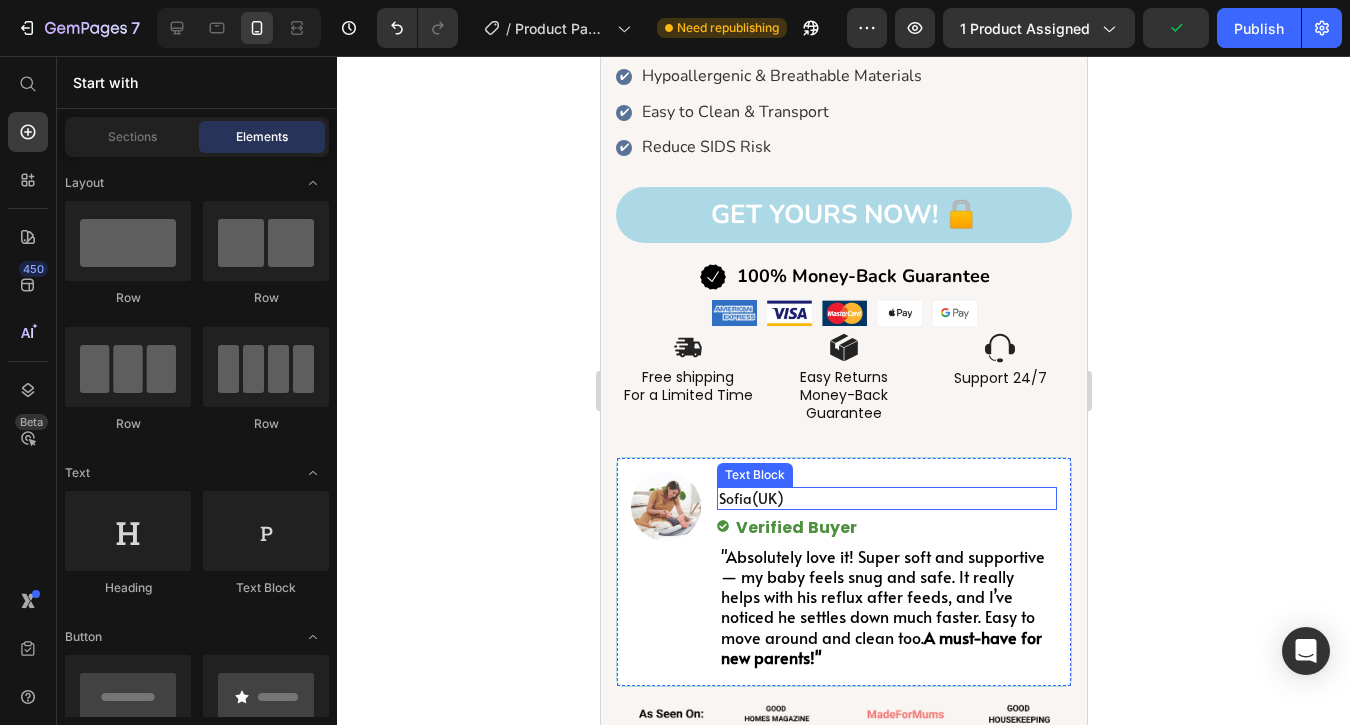 click on "(UK)" at bounding box center (767, 497) 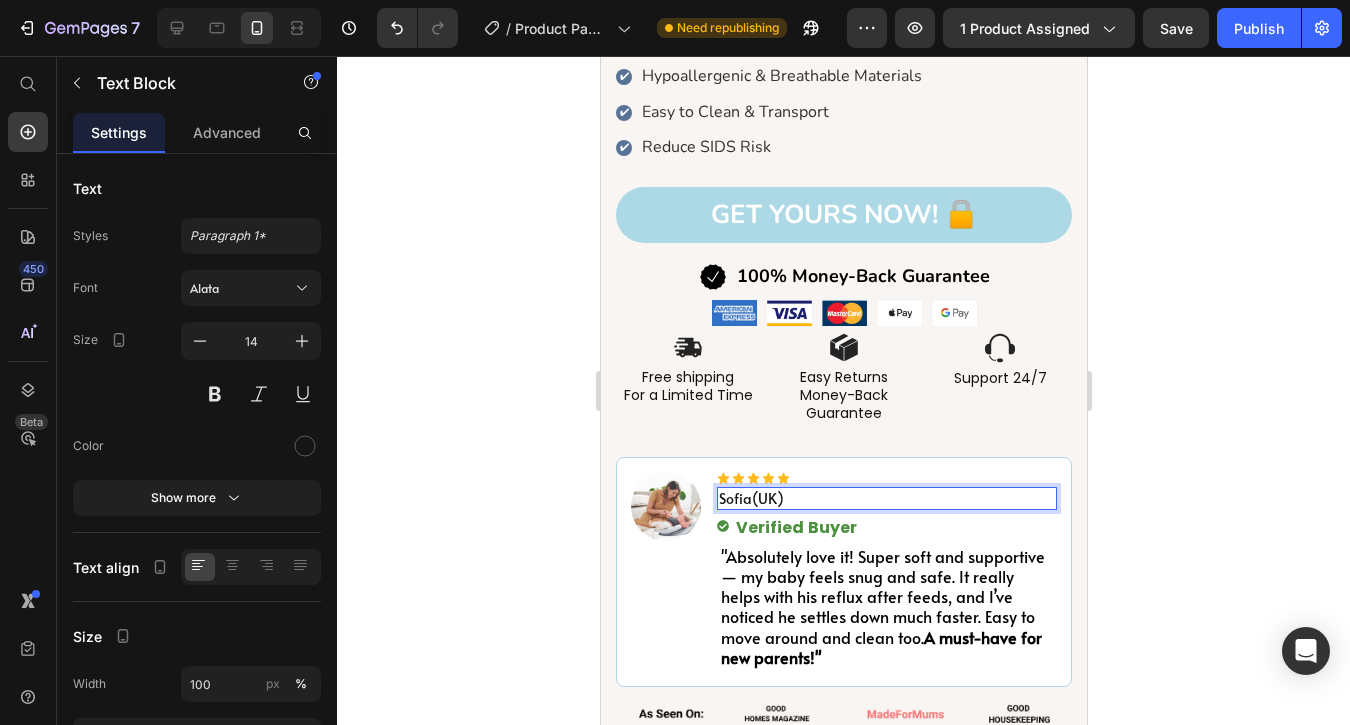 click on "[PERSON]  ([COUNTRY])" at bounding box center (886, 498) 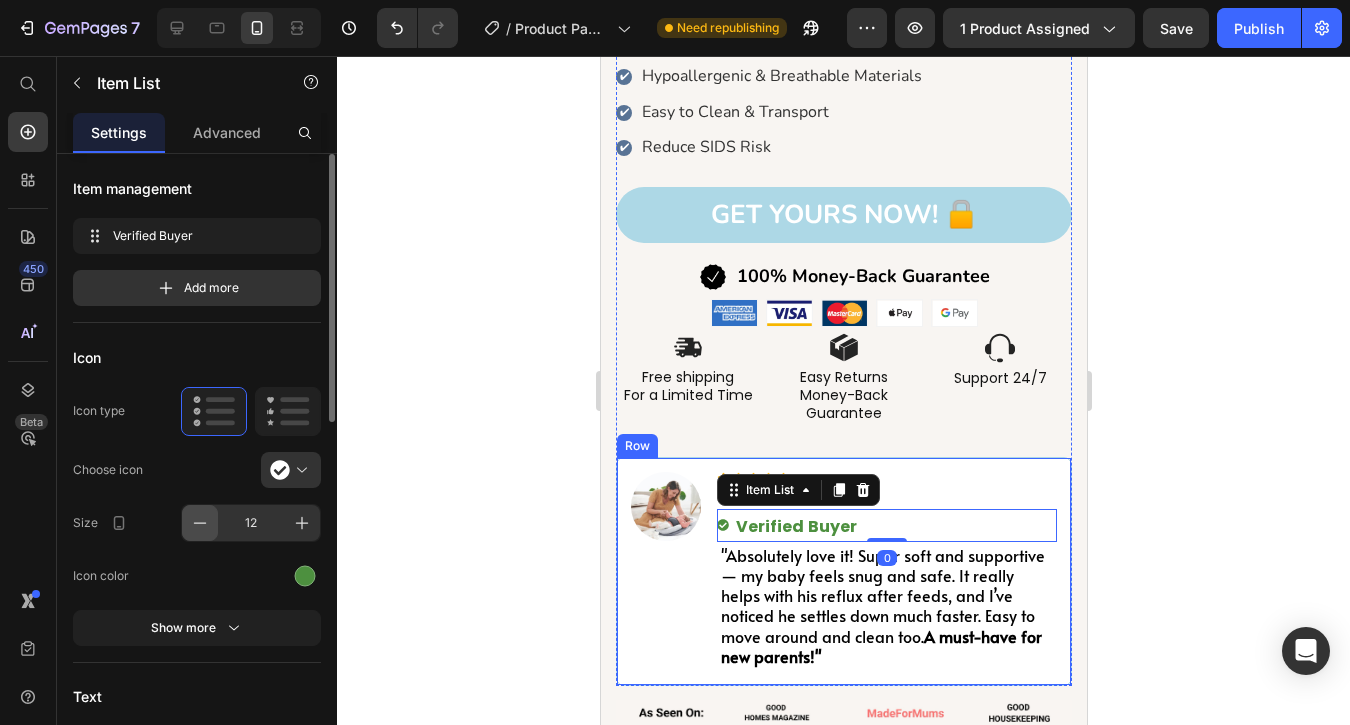 click 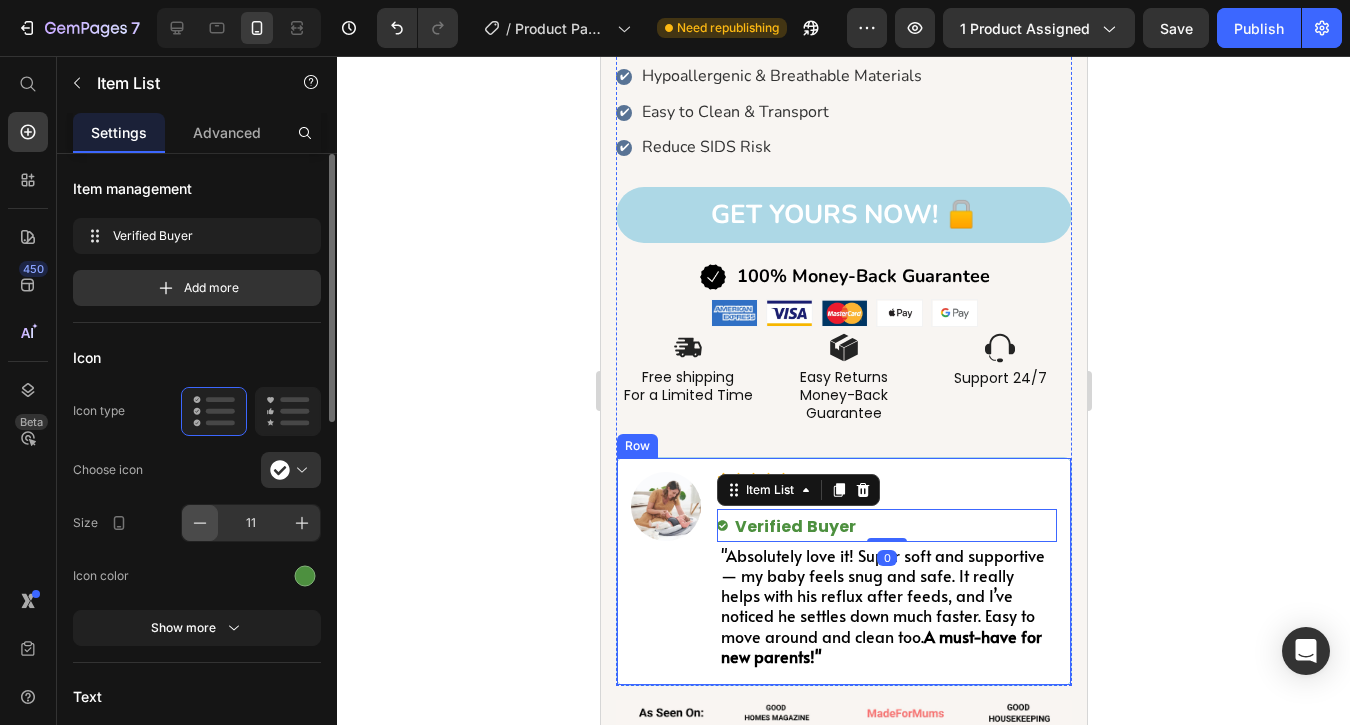 click 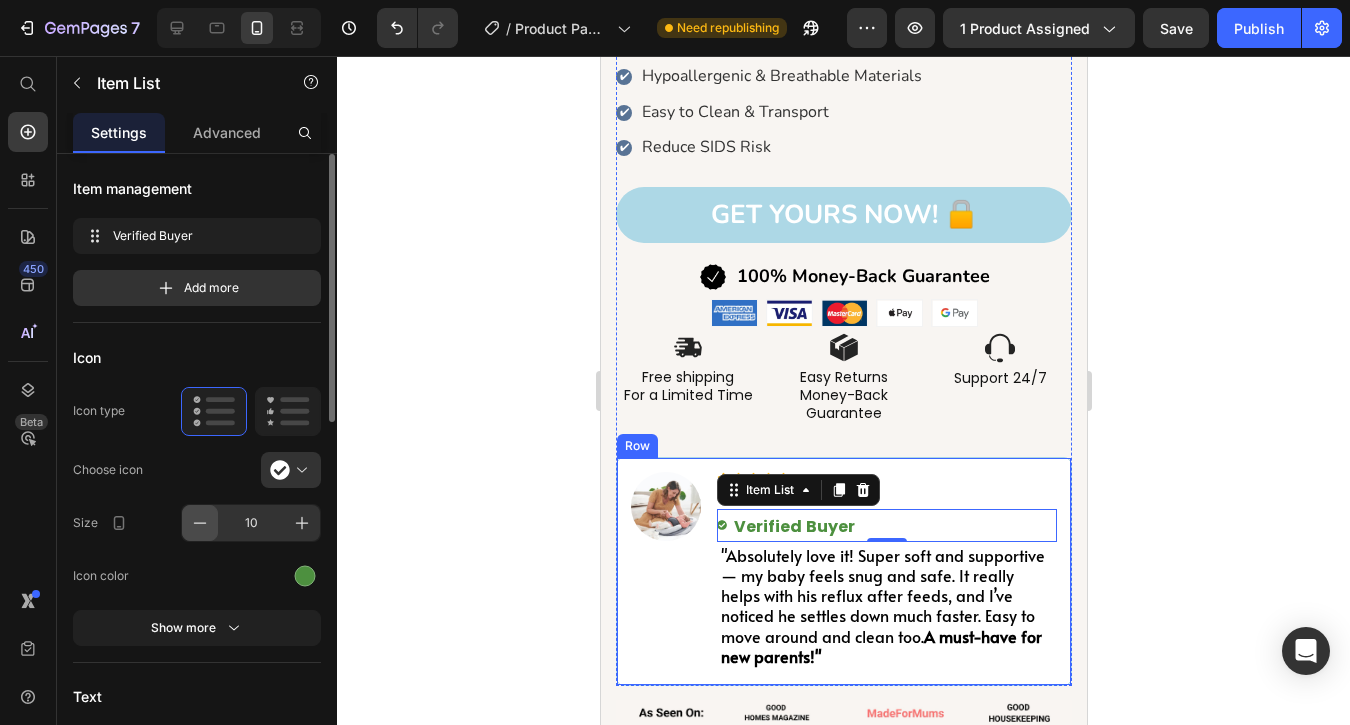 click 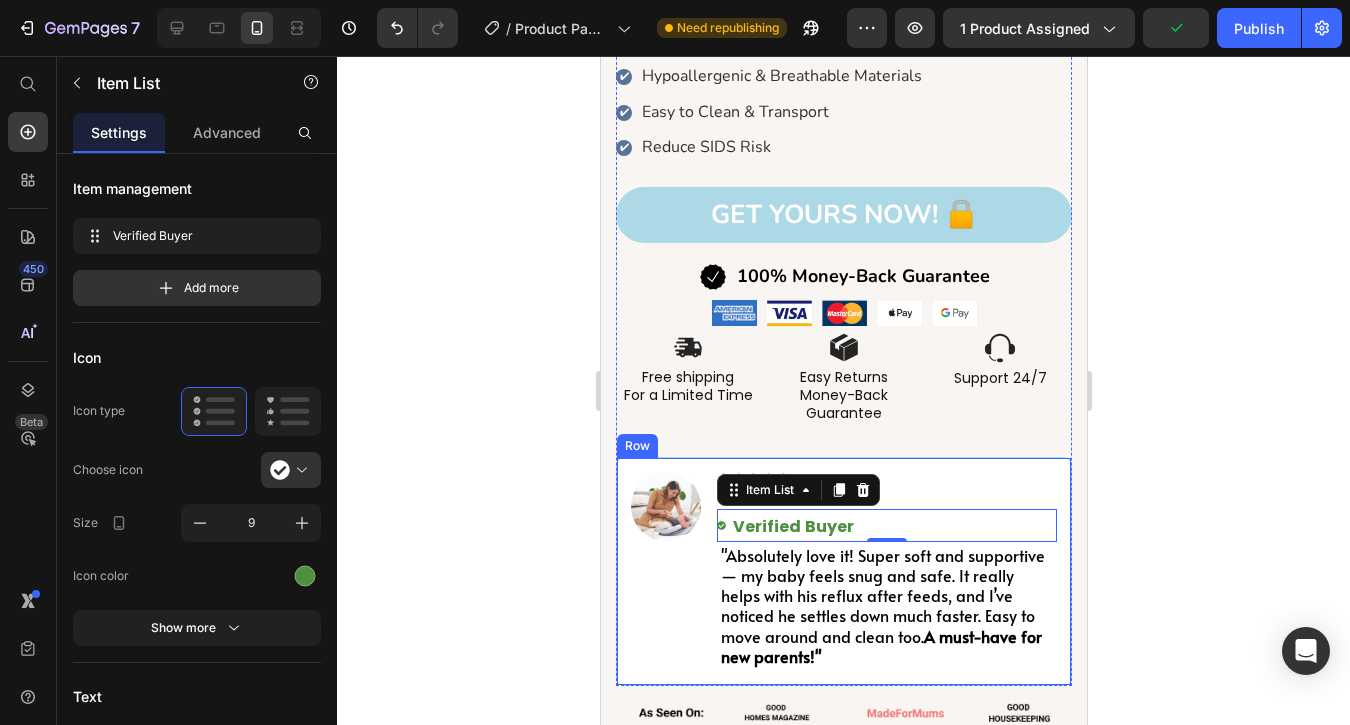 click 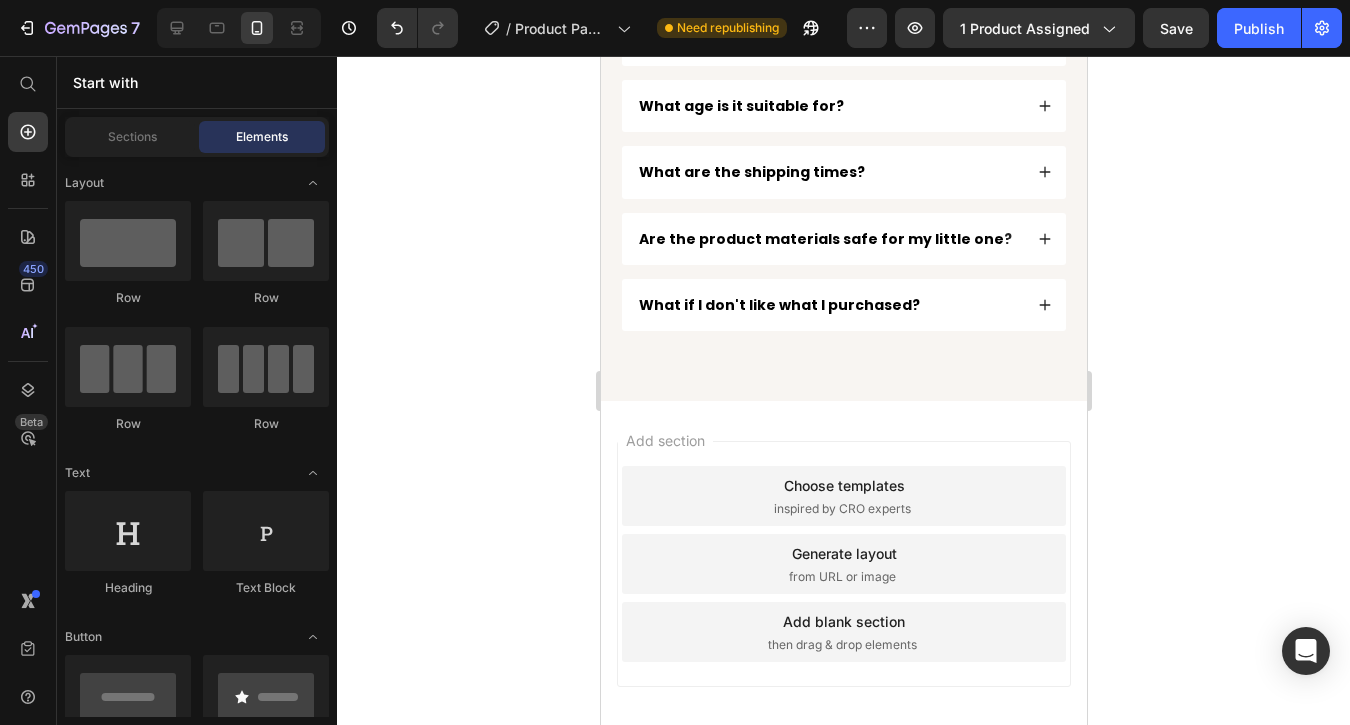 scroll, scrollTop: 7410, scrollLeft: 0, axis: vertical 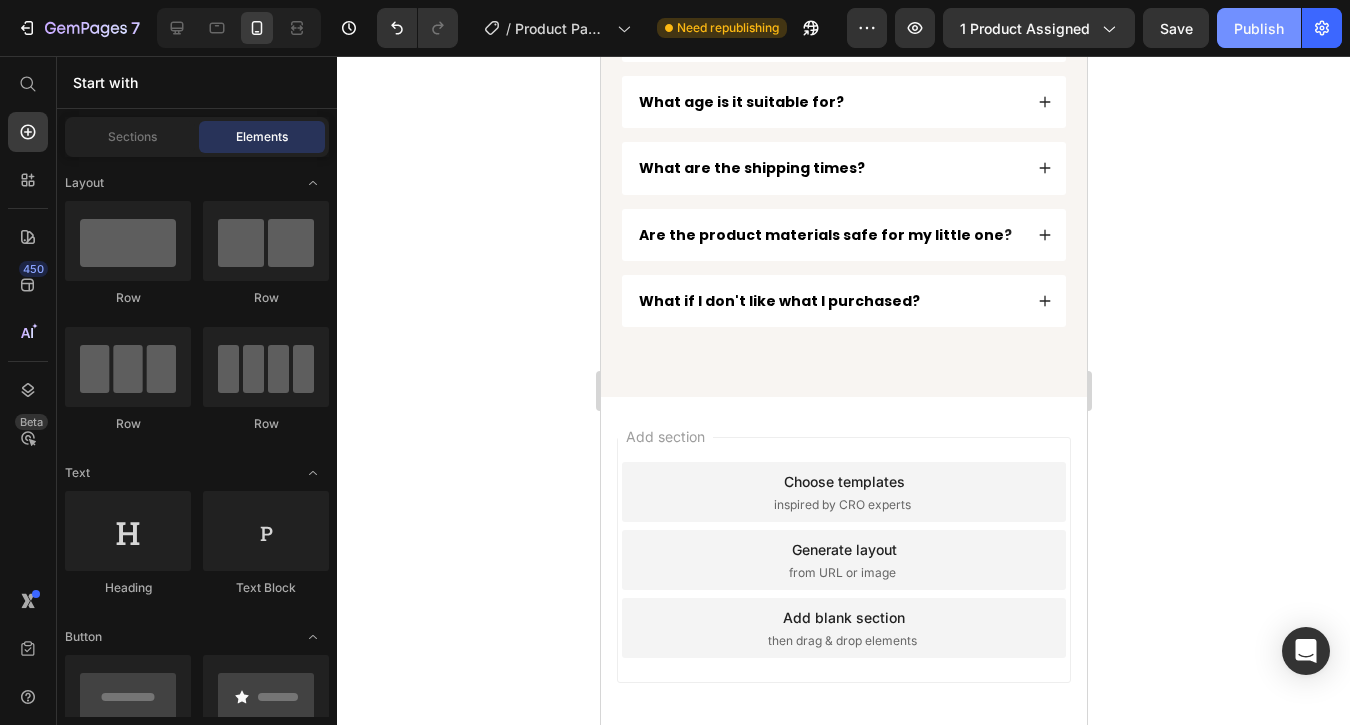 click on "Publish" at bounding box center (1259, 28) 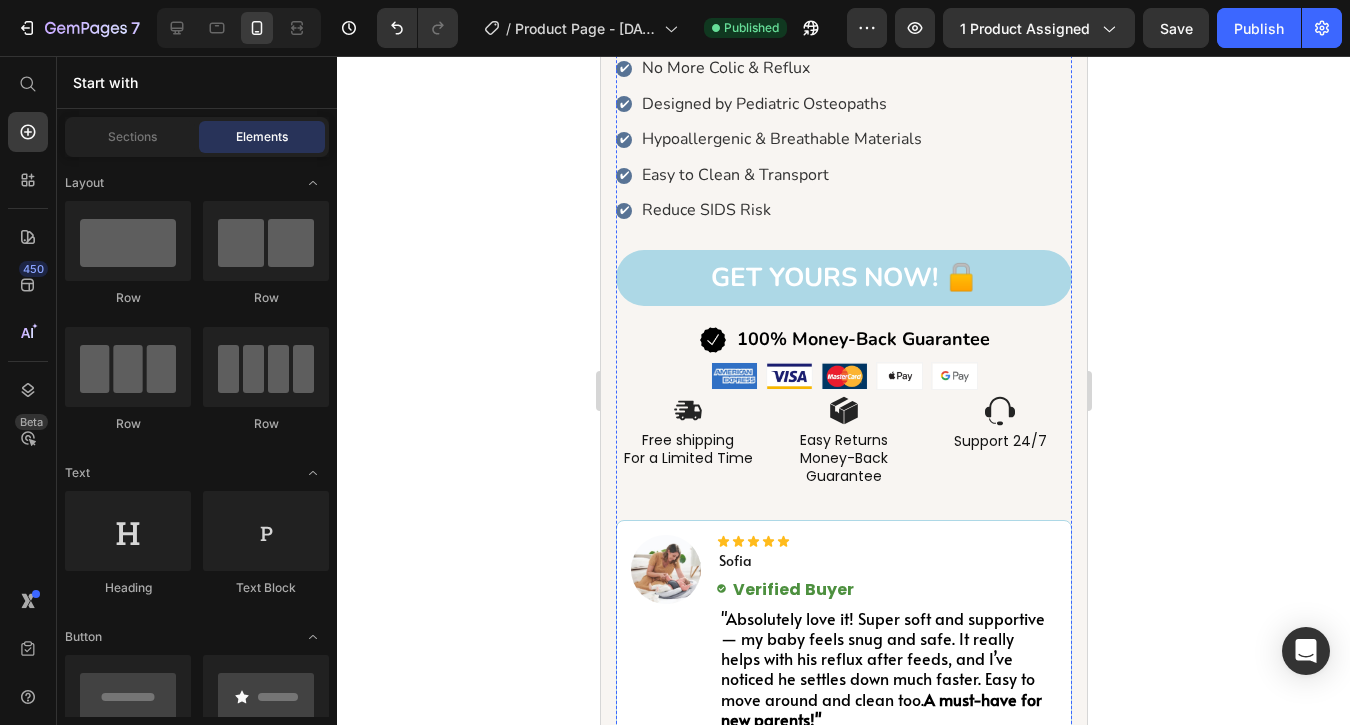 scroll, scrollTop: 1088, scrollLeft: 0, axis: vertical 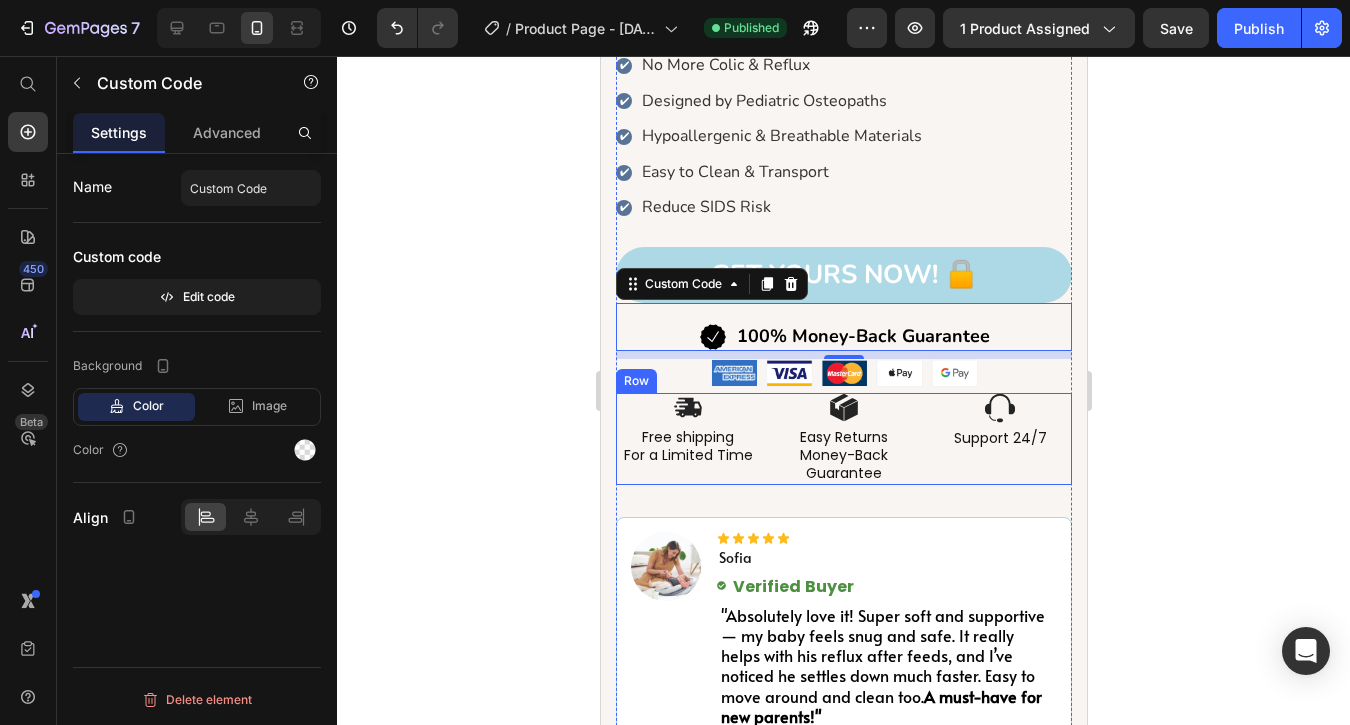 click on "Image Support 24/7 Text Block" at bounding box center [999, 439] 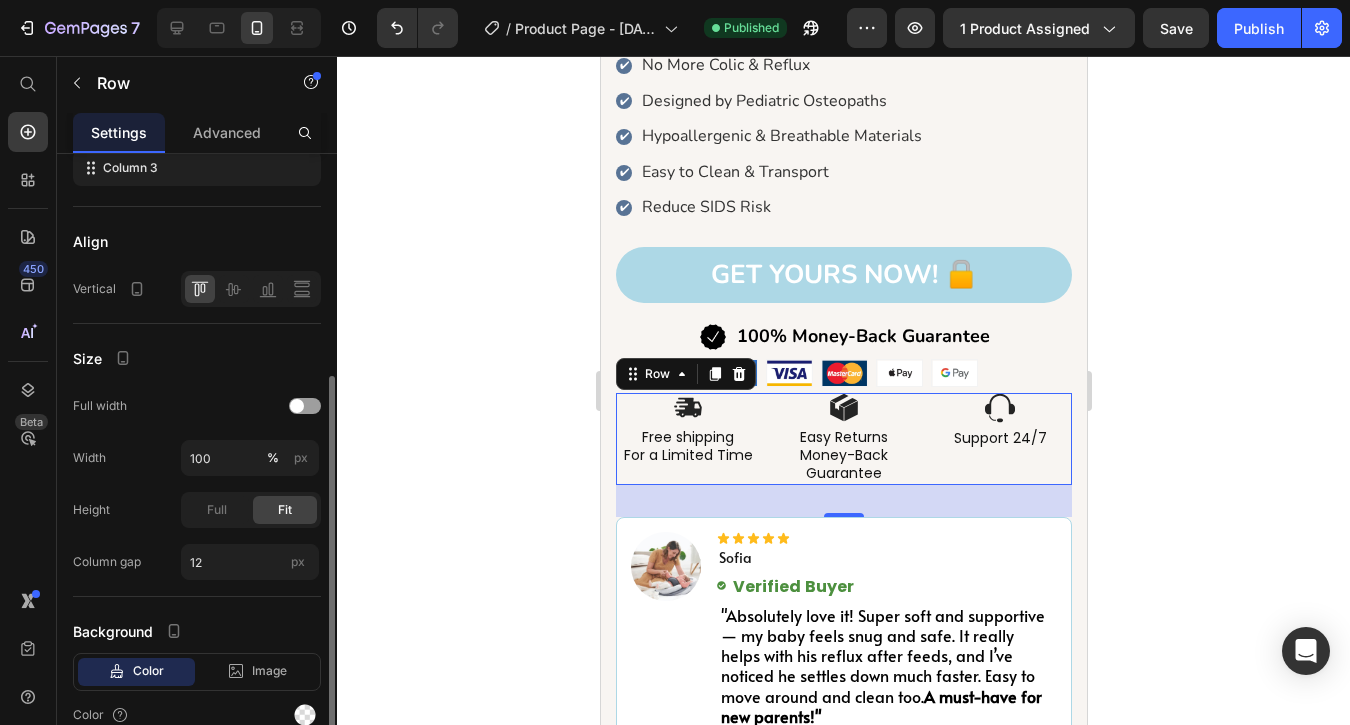 scroll, scrollTop: 489, scrollLeft: 0, axis: vertical 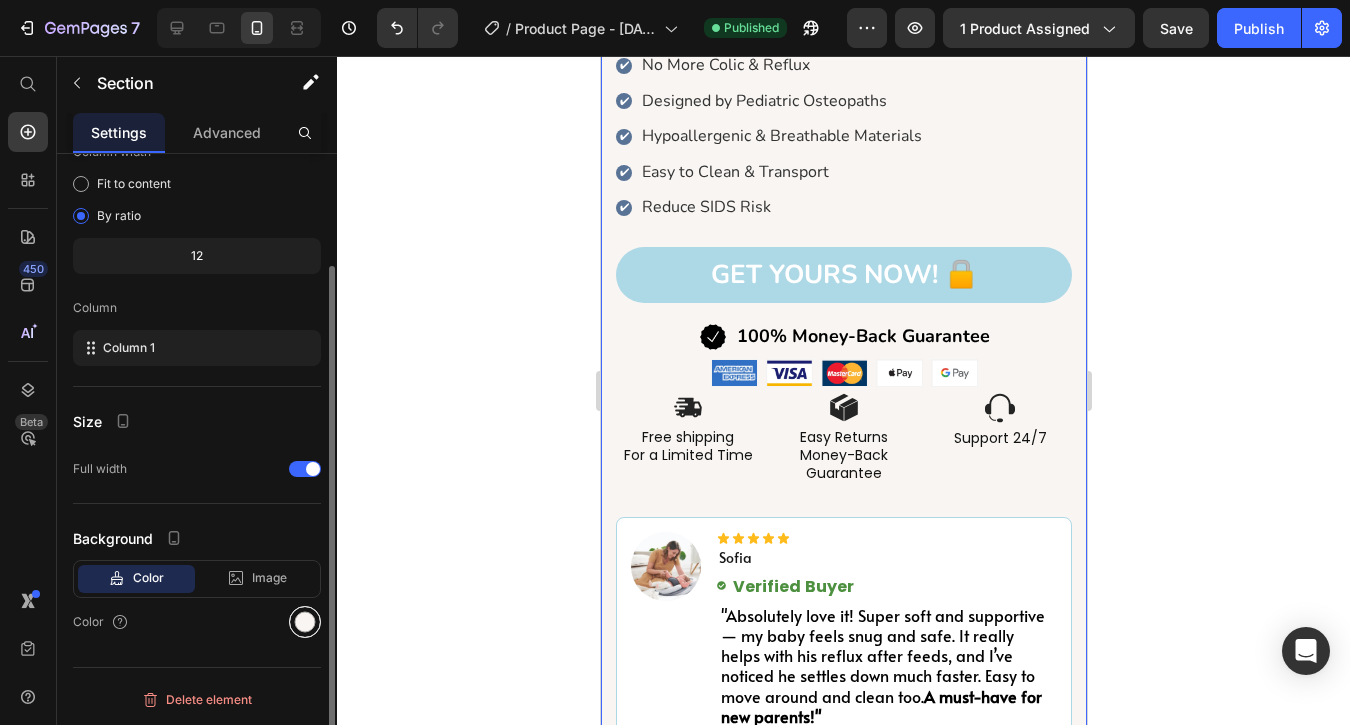 click at bounding box center (305, 622) 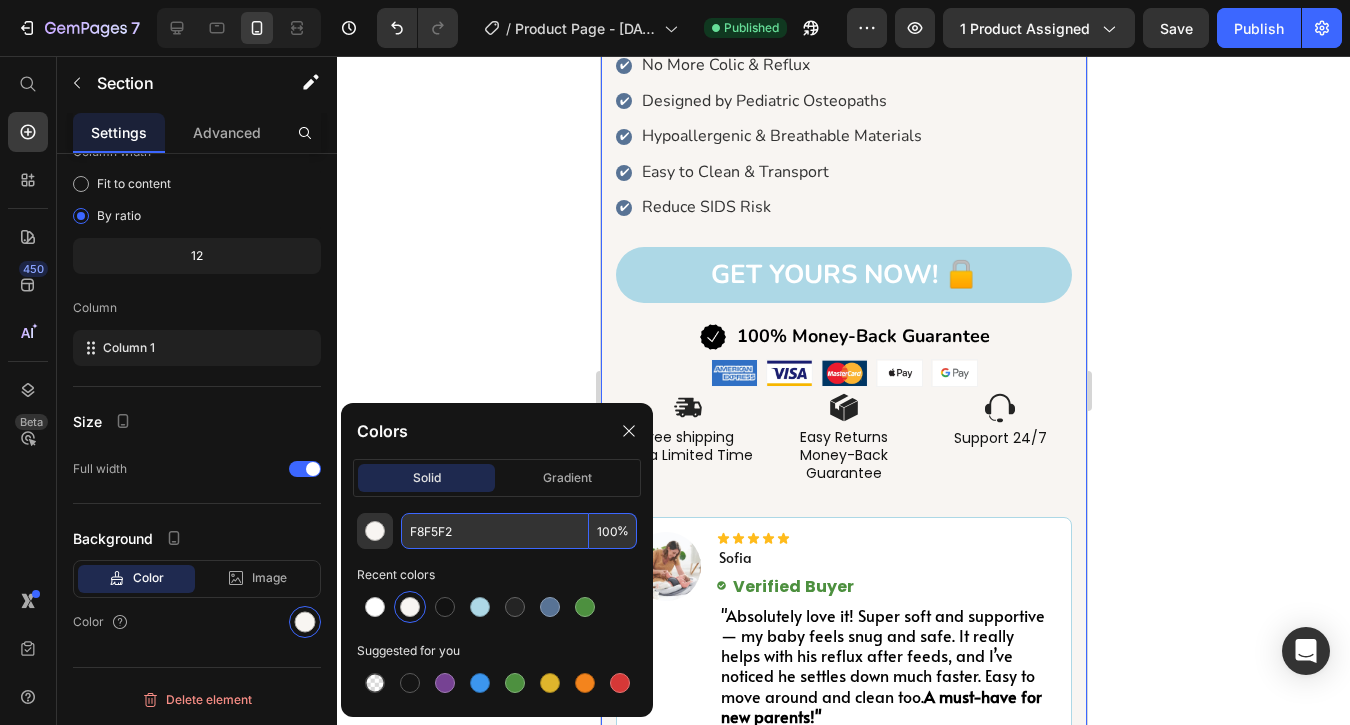 click 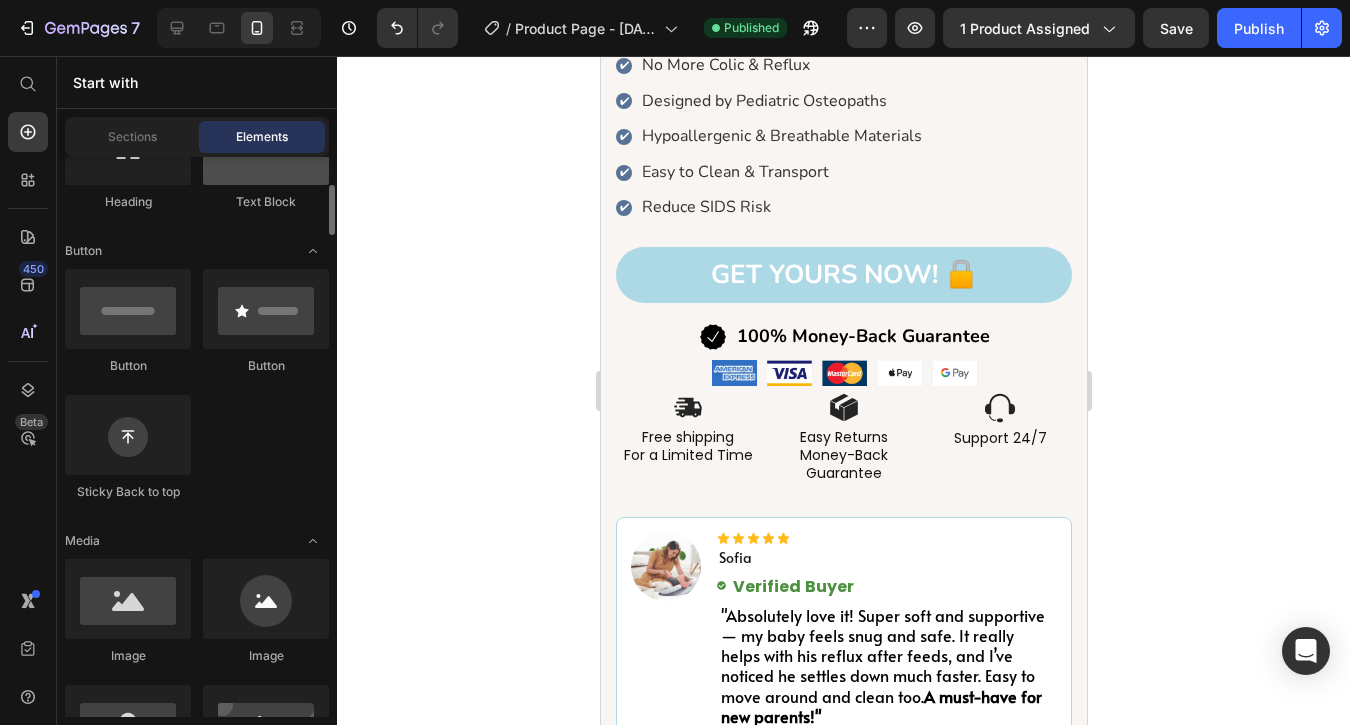 scroll, scrollTop: 418, scrollLeft: 0, axis: vertical 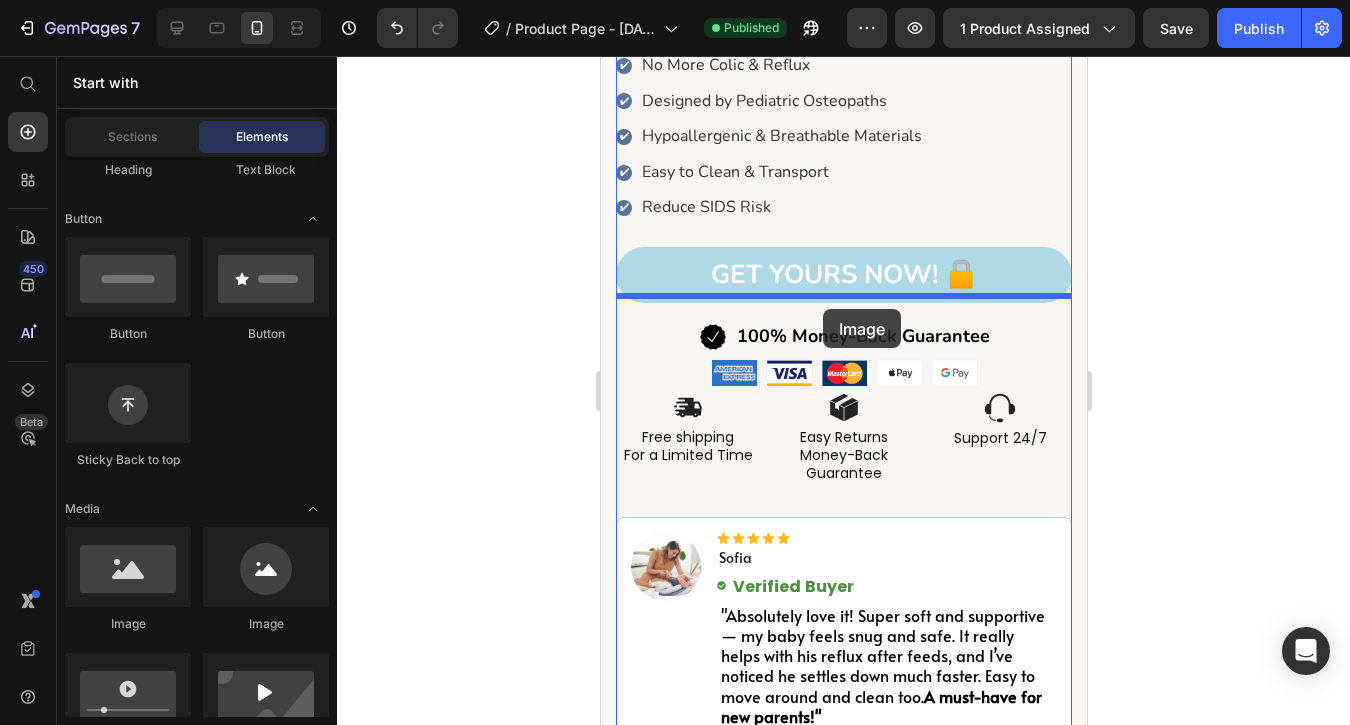 drag, startPoint x: 719, startPoint y: 634, endPoint x: 821, endPoint y: 309, distance: 340.6303 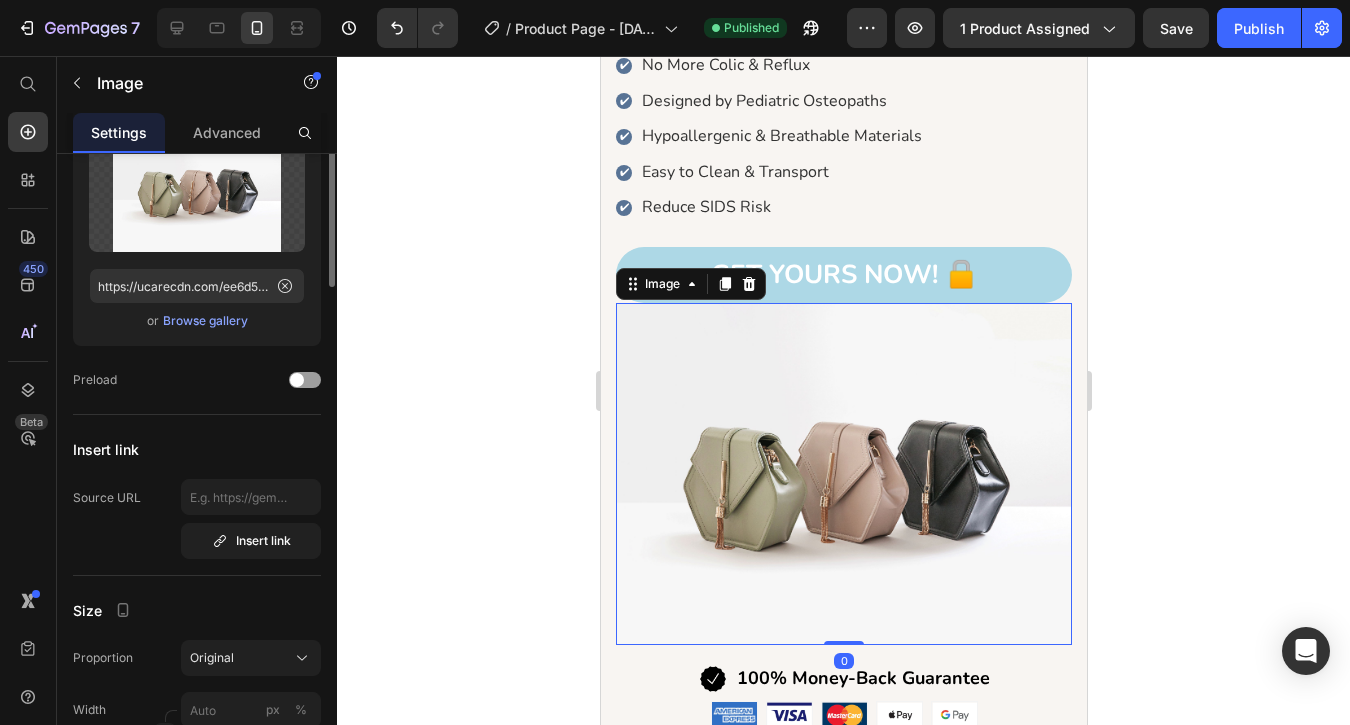 scroll, scrollTop: 0, scrollLeft: 0, axis: both 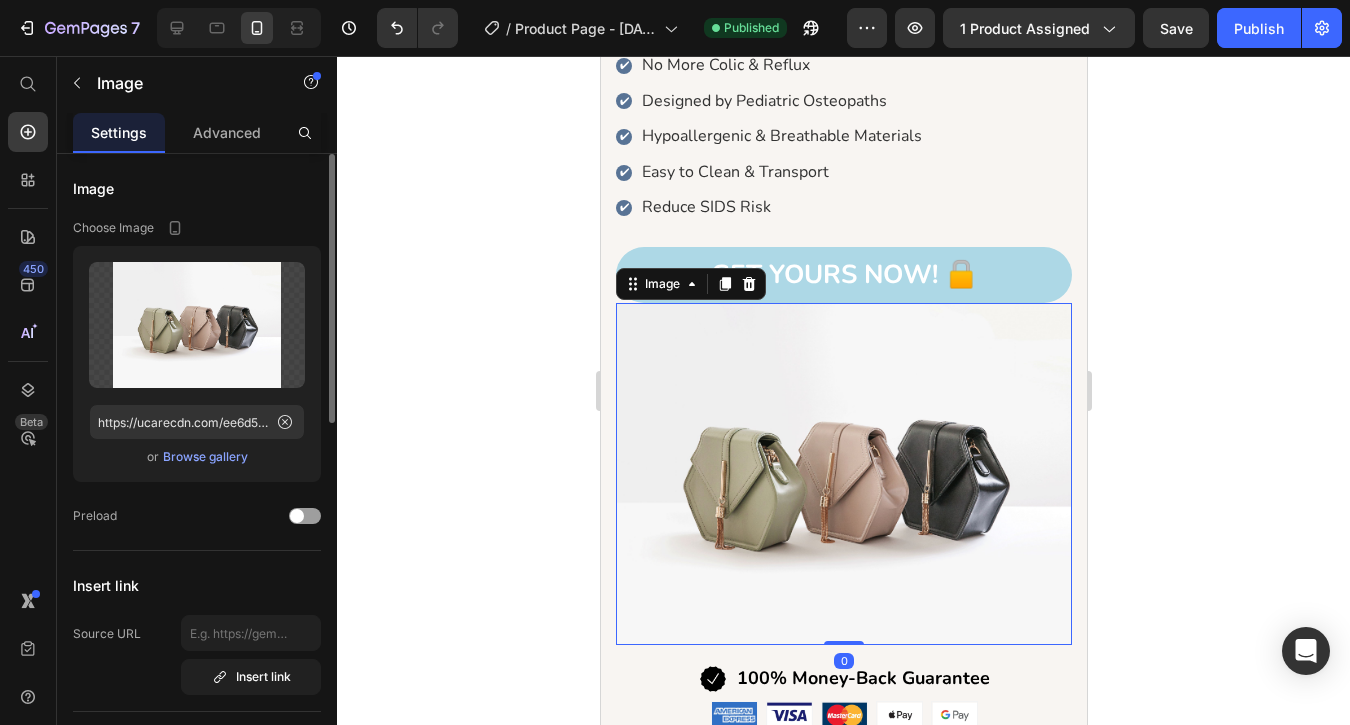 click on "Browse gallery" at bounding box center [205, 457] 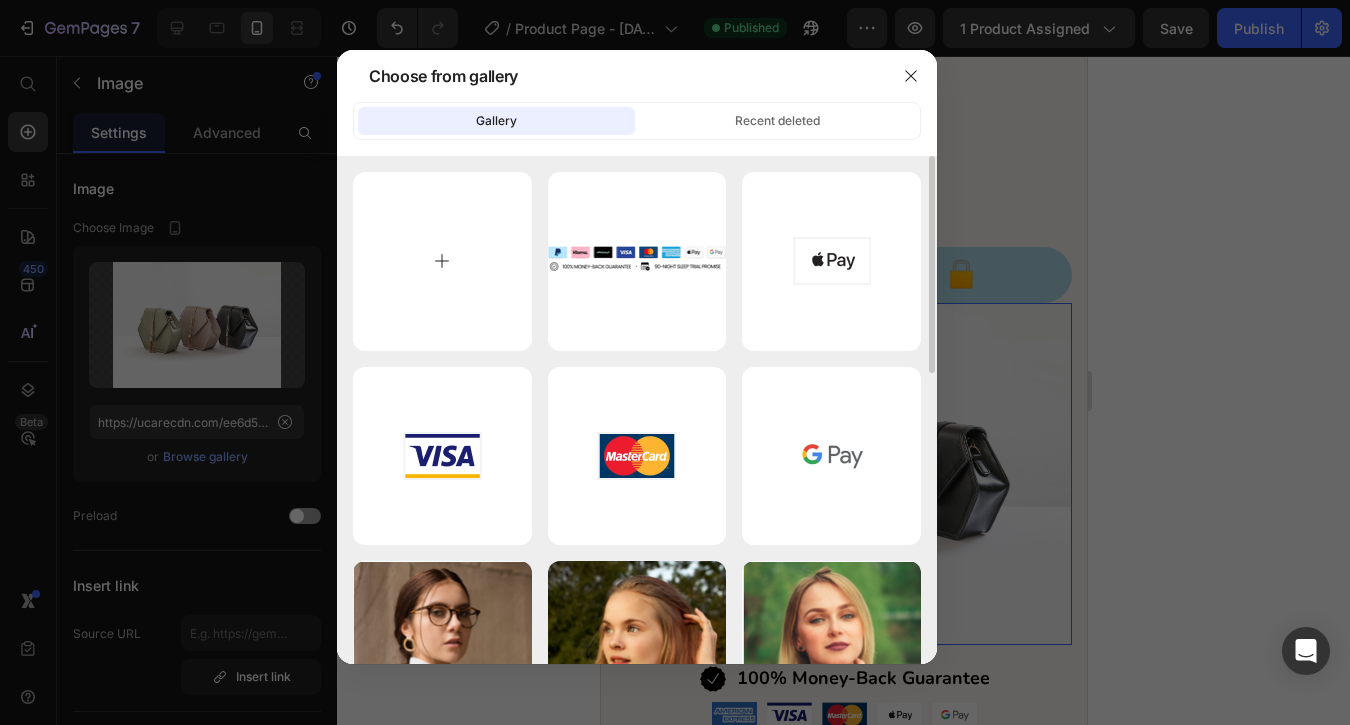 click at bounding box center (442, 261) 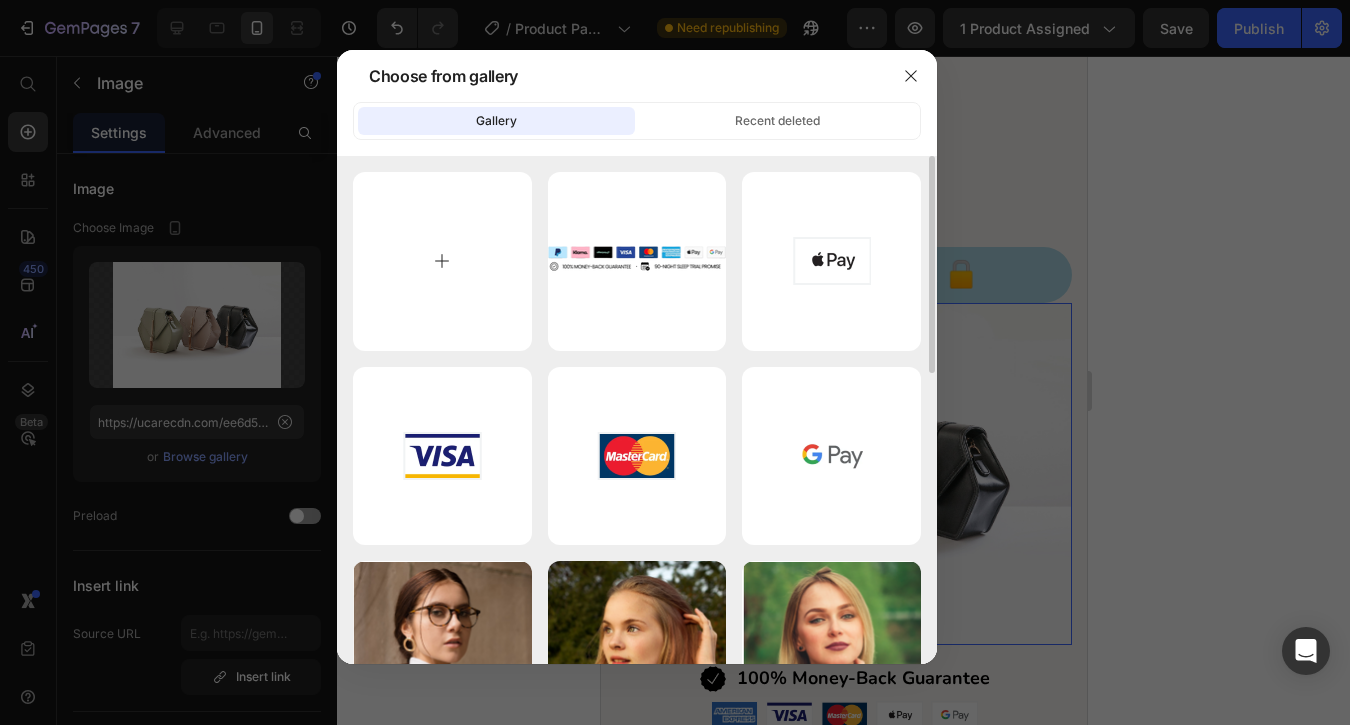 type on "C:\fakepath\30.jpg" 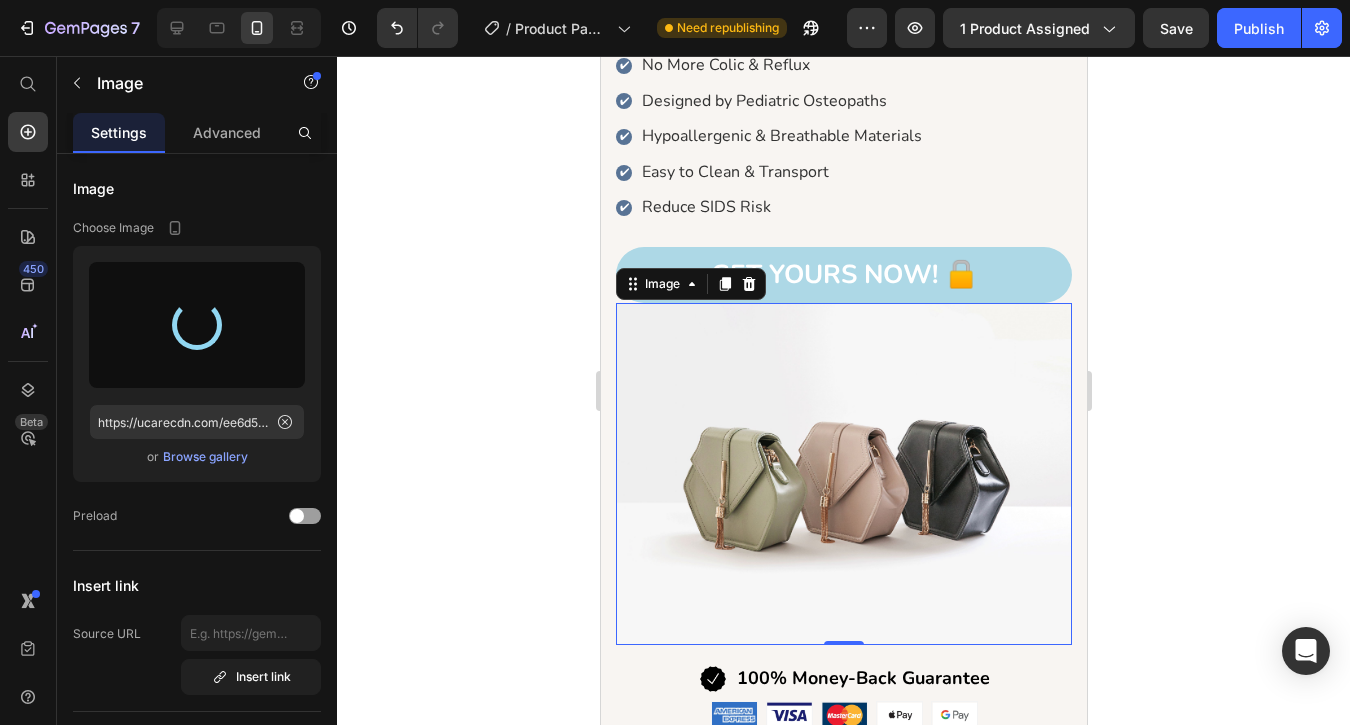 type on "https://cdn.shopify.com/s/files/1/0931/7797/0993/files/gempages_562508418619802635-63307ed5-c20d-42ad-9fce-e66c95865550.jpg" 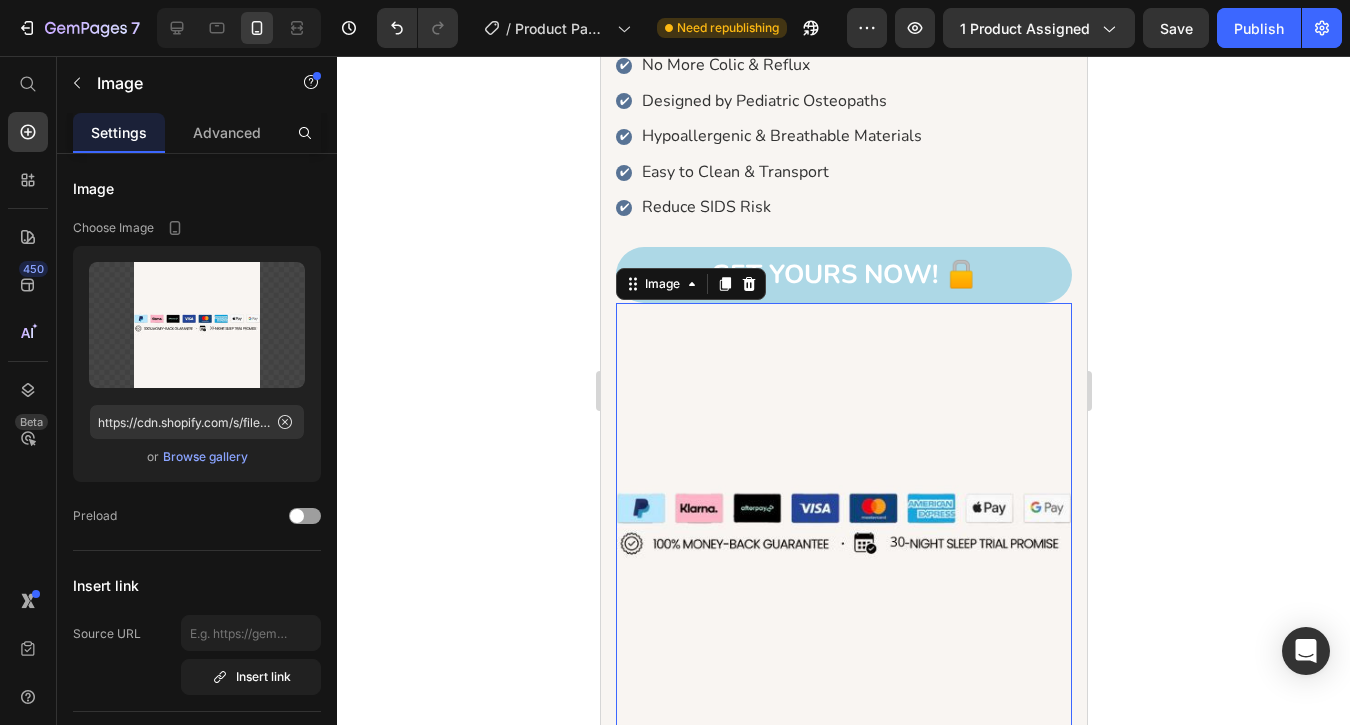 click 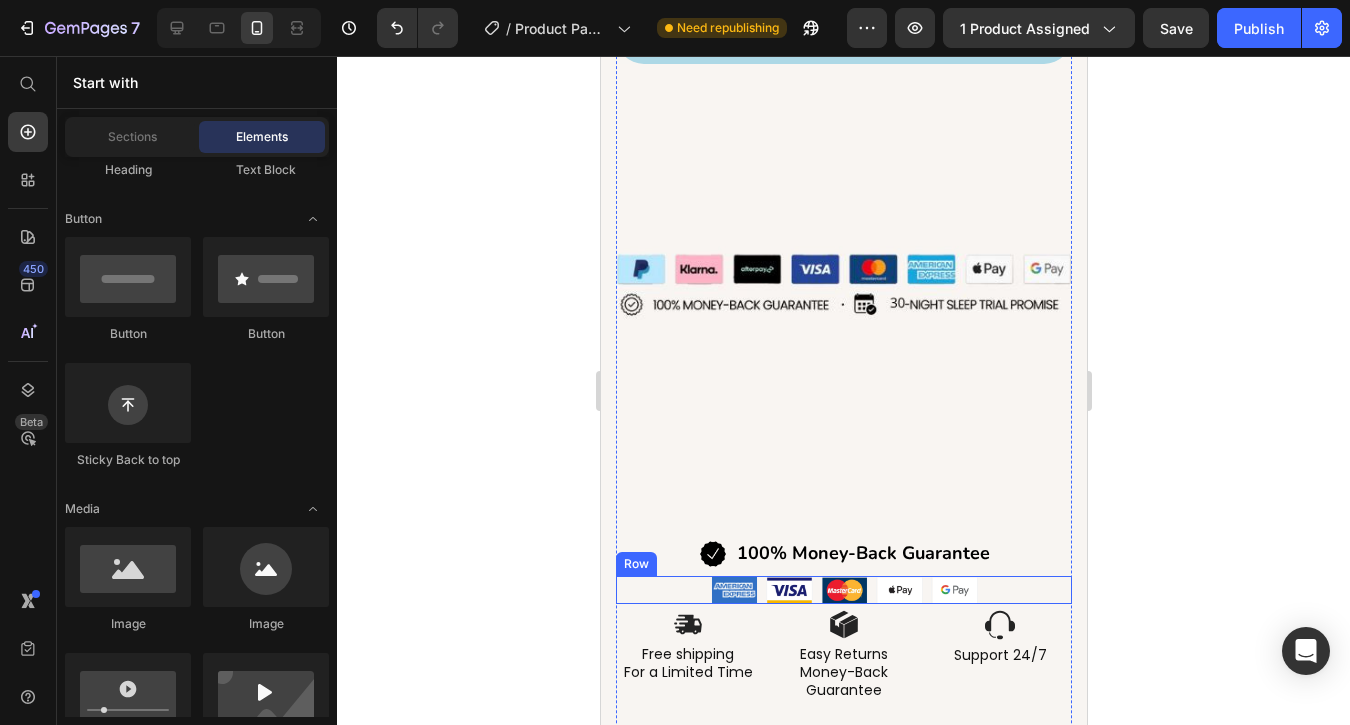 scroll, scrollTop: 1326, scrollLeft: 0, axis: vertical 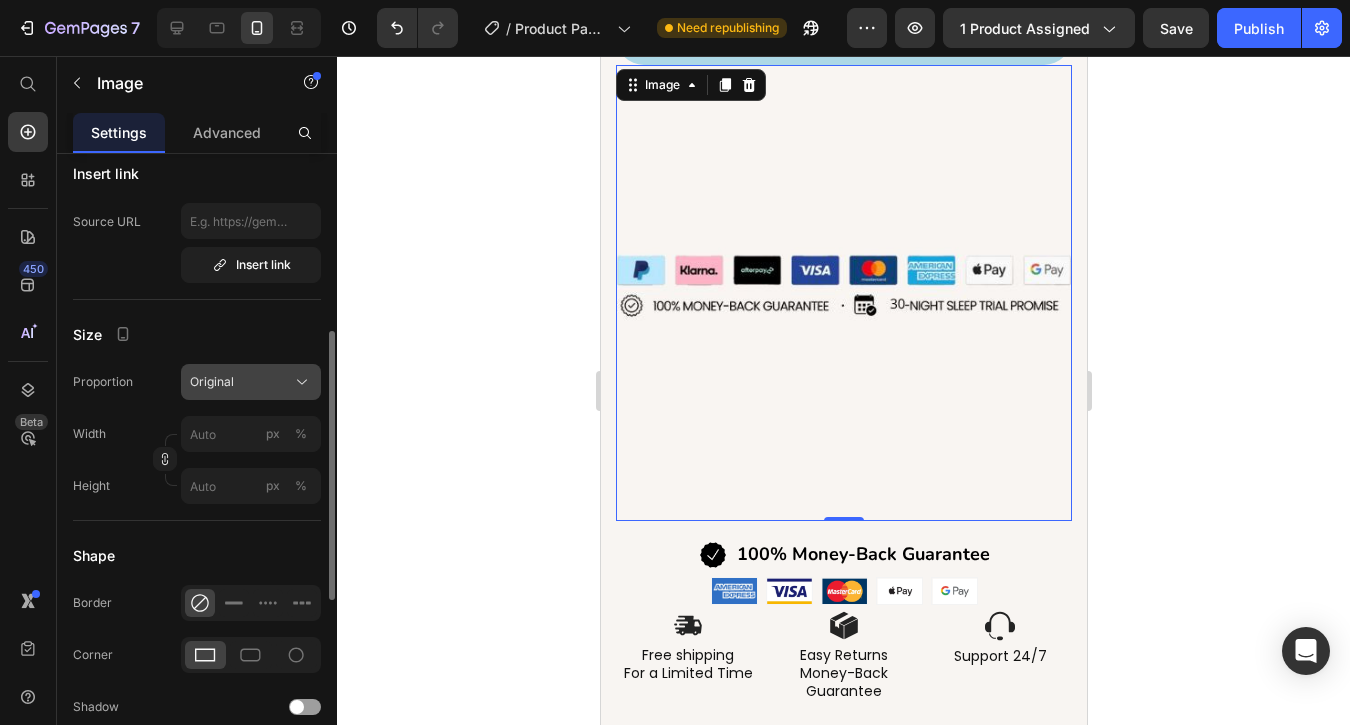 click on "Original" 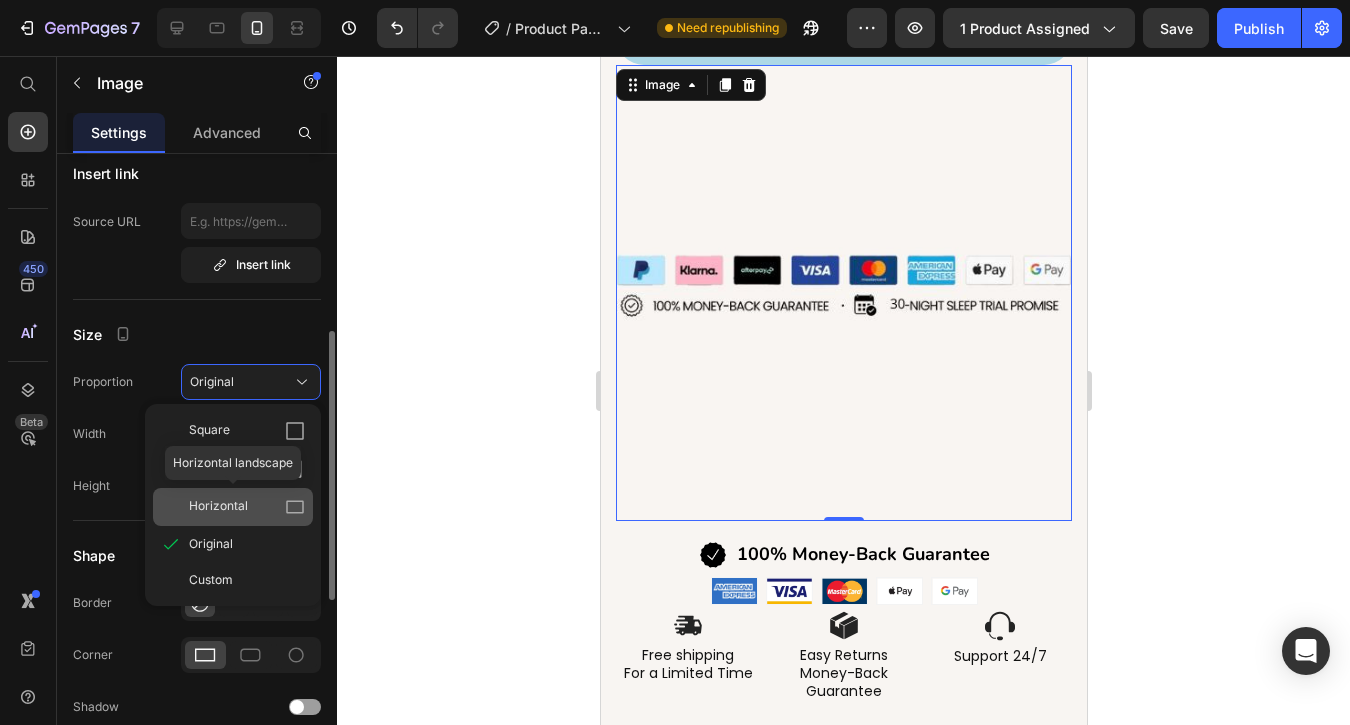 click on "Horizontal" at bounding box center [247, 507] 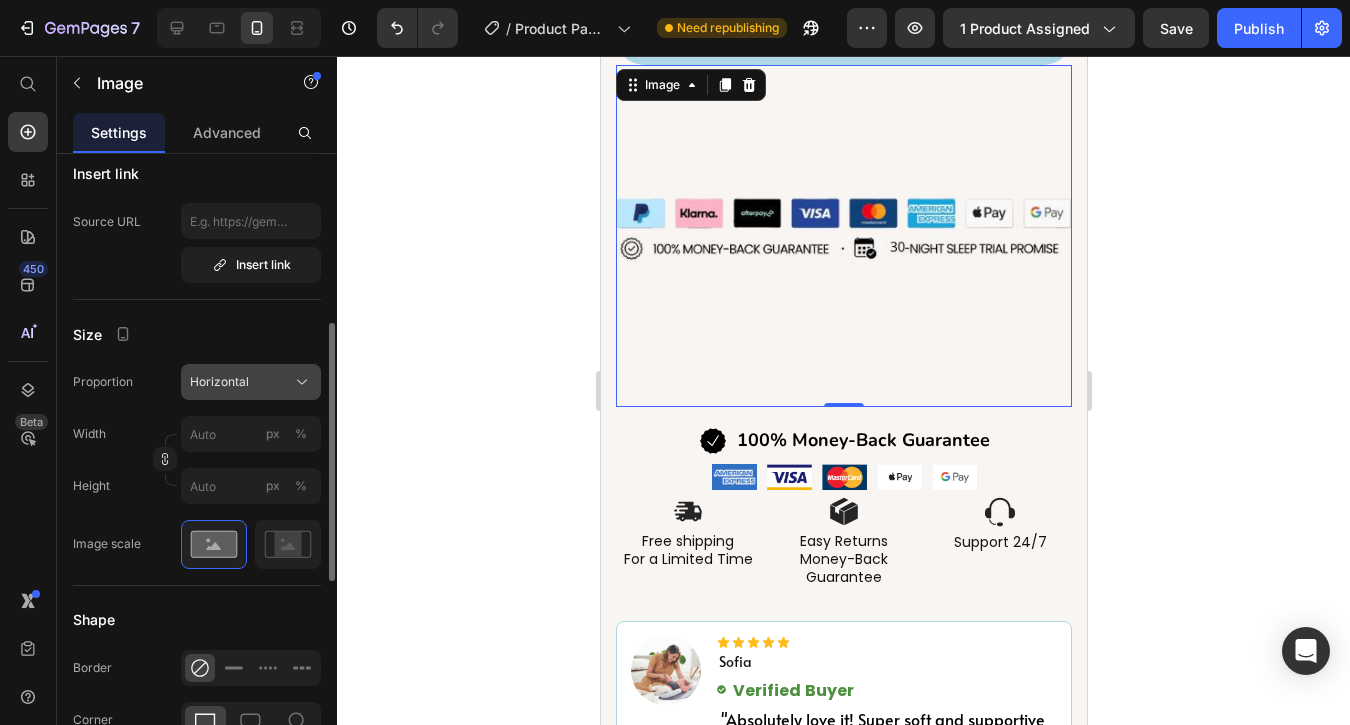 click on "Horizontal" 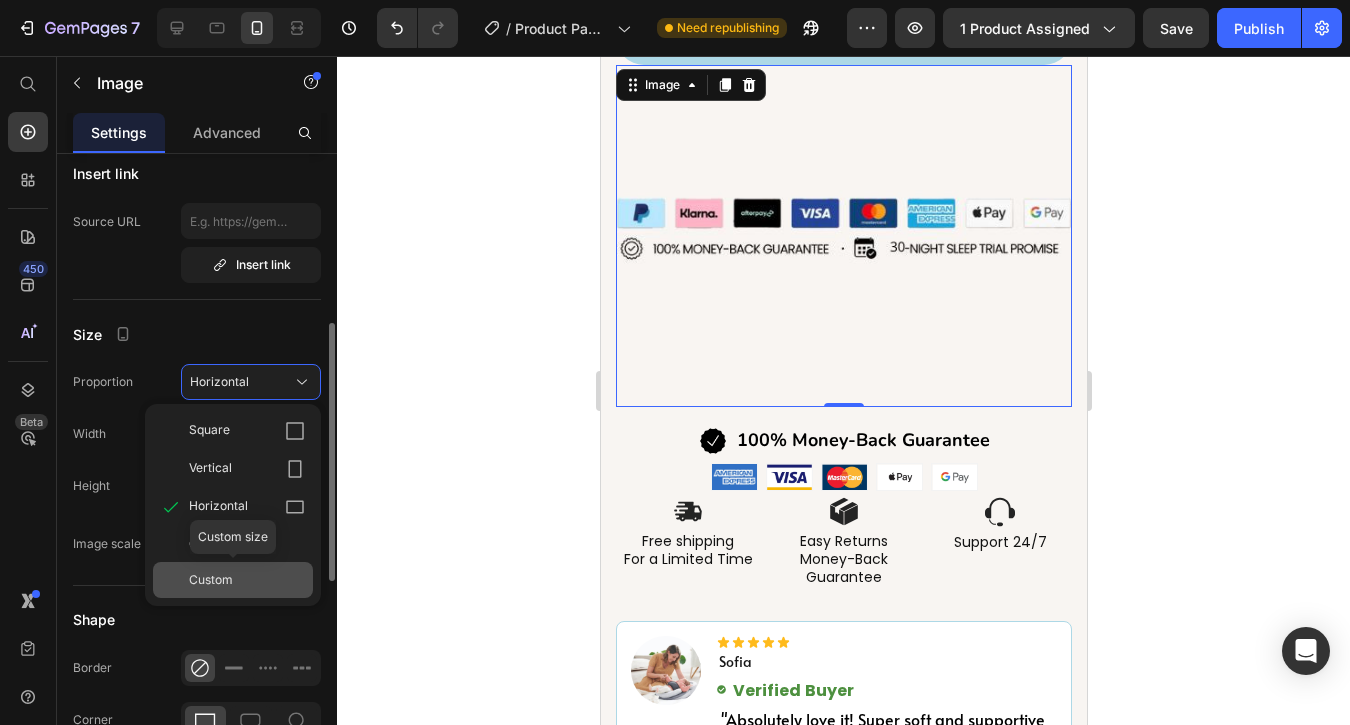 click on "Custom" at bounding box center [211, 580] 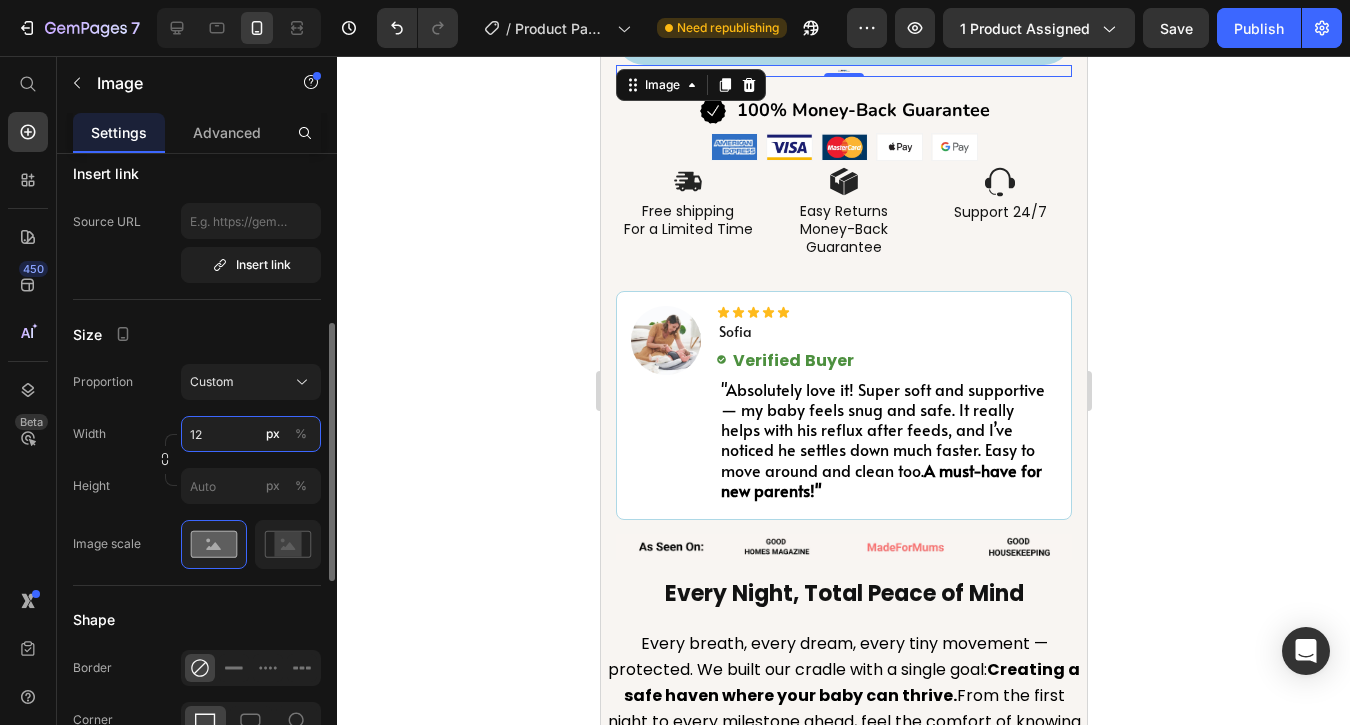 type on "122" 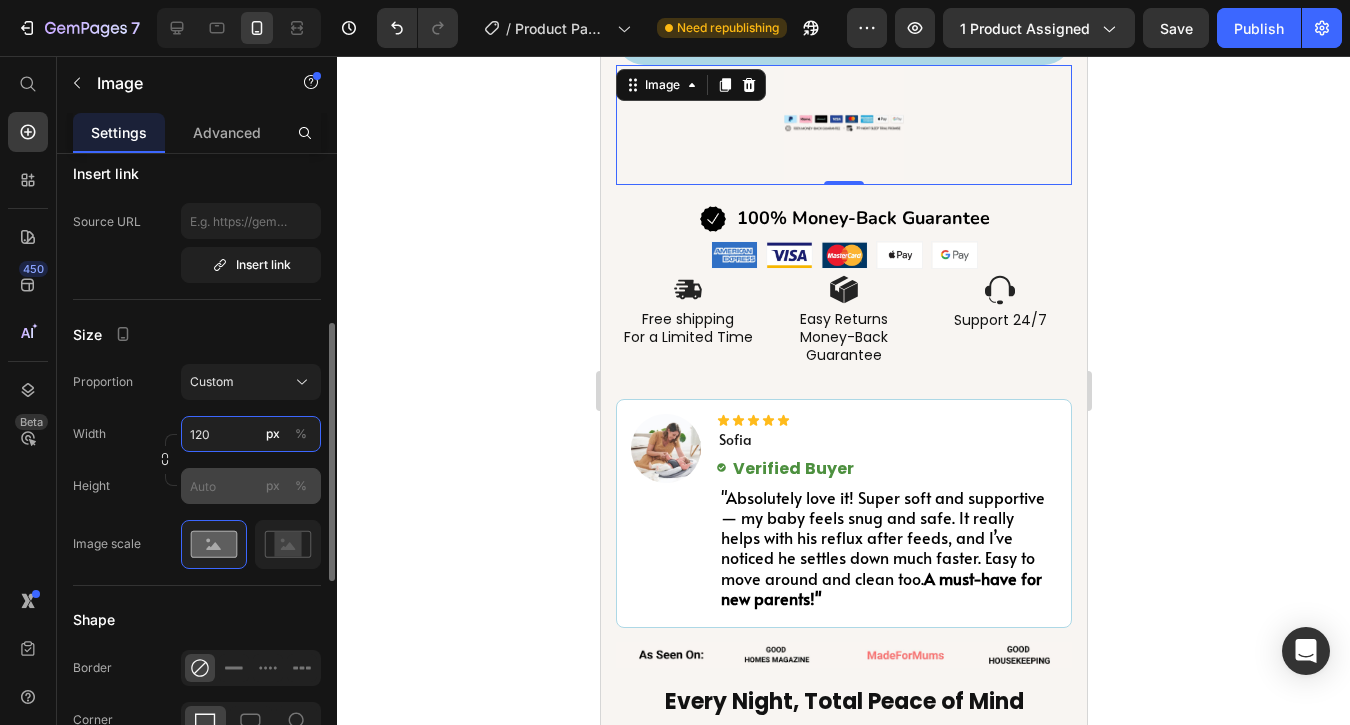 type on "120" 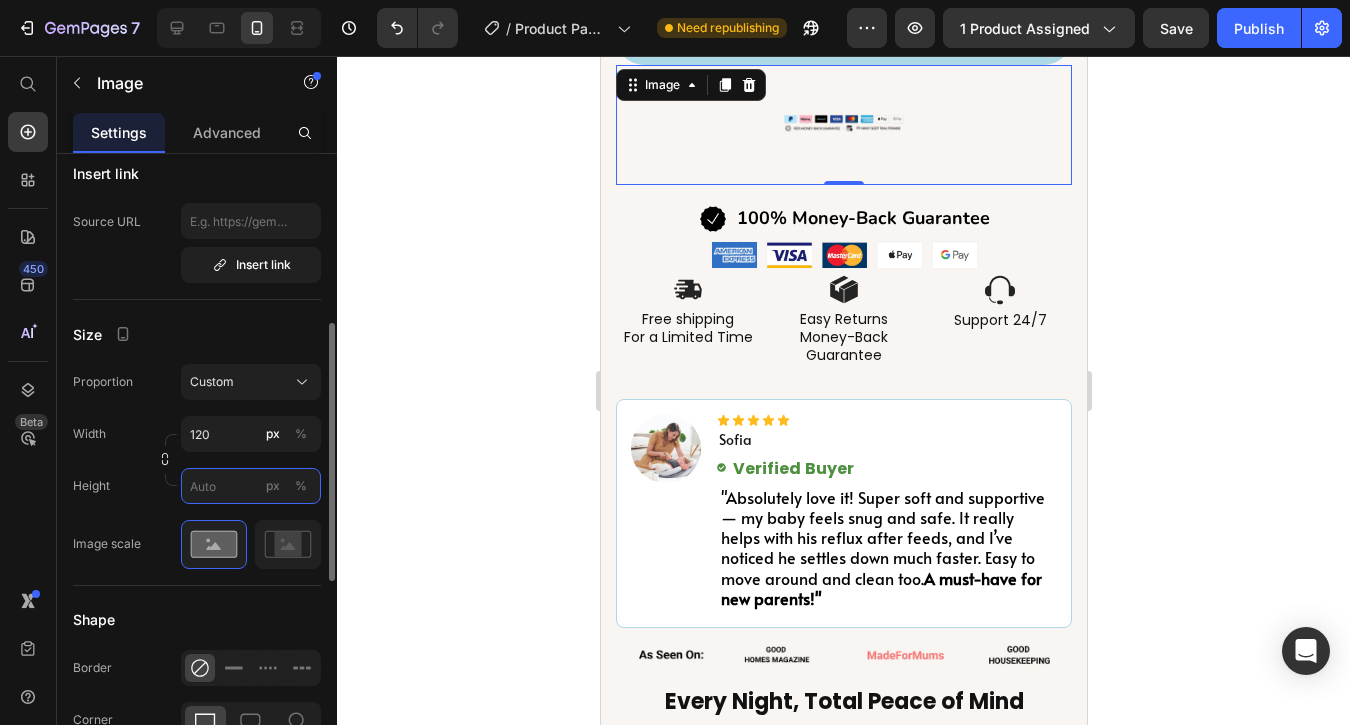click on "px %" at bounding box center [251, 486] 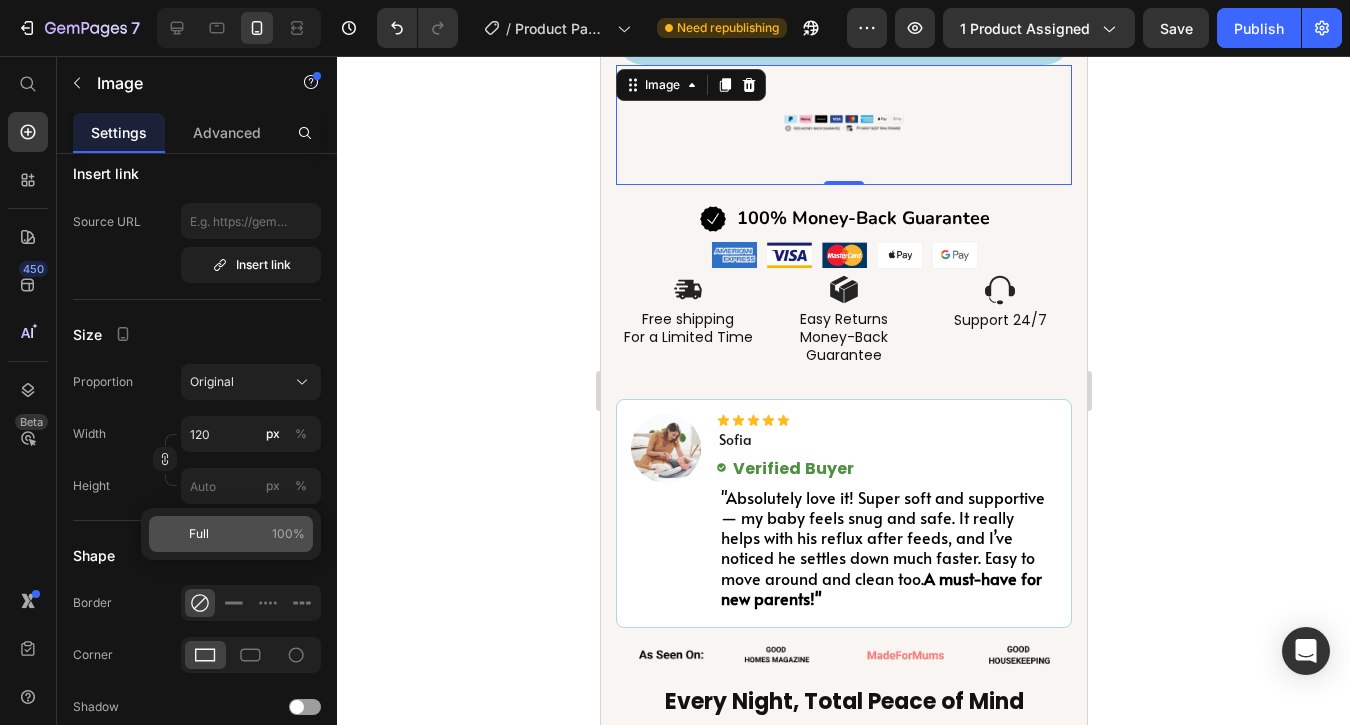 click on "Full 100%" at bounding box center [247, 534] 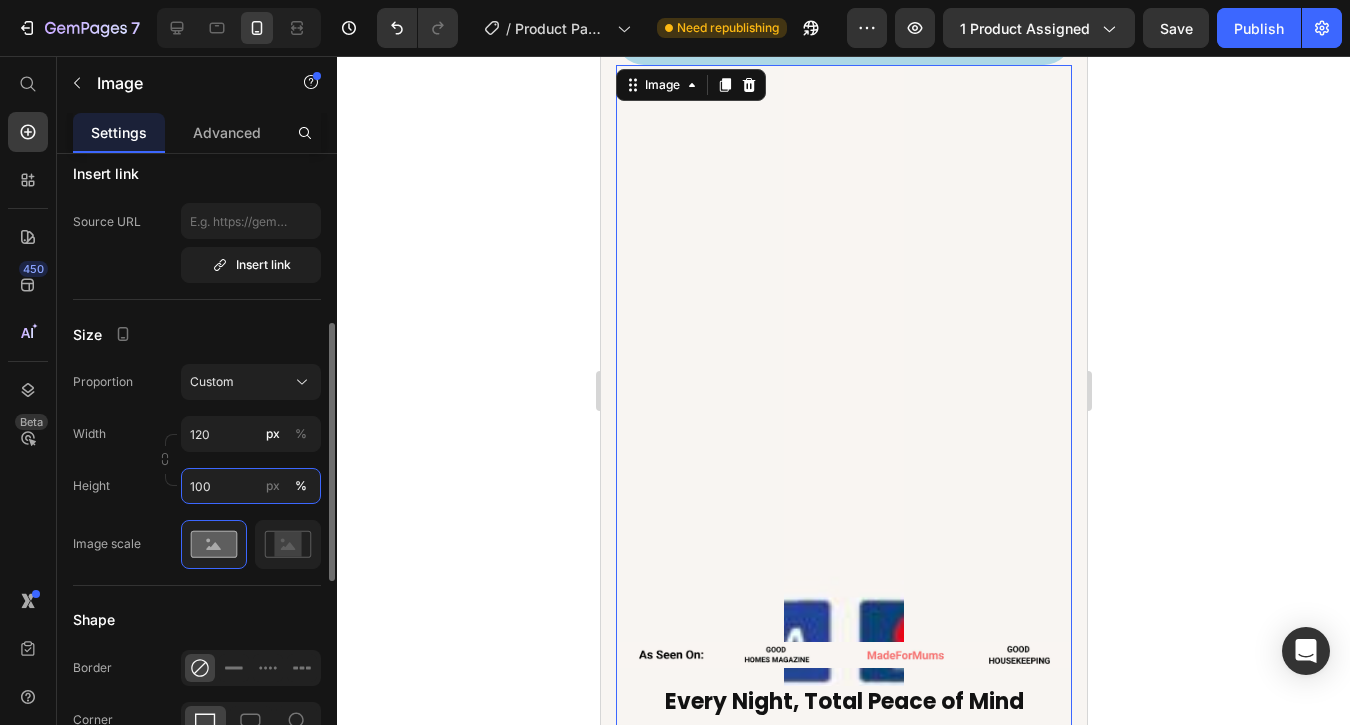 click on "100" at bounding box center (251, 486) 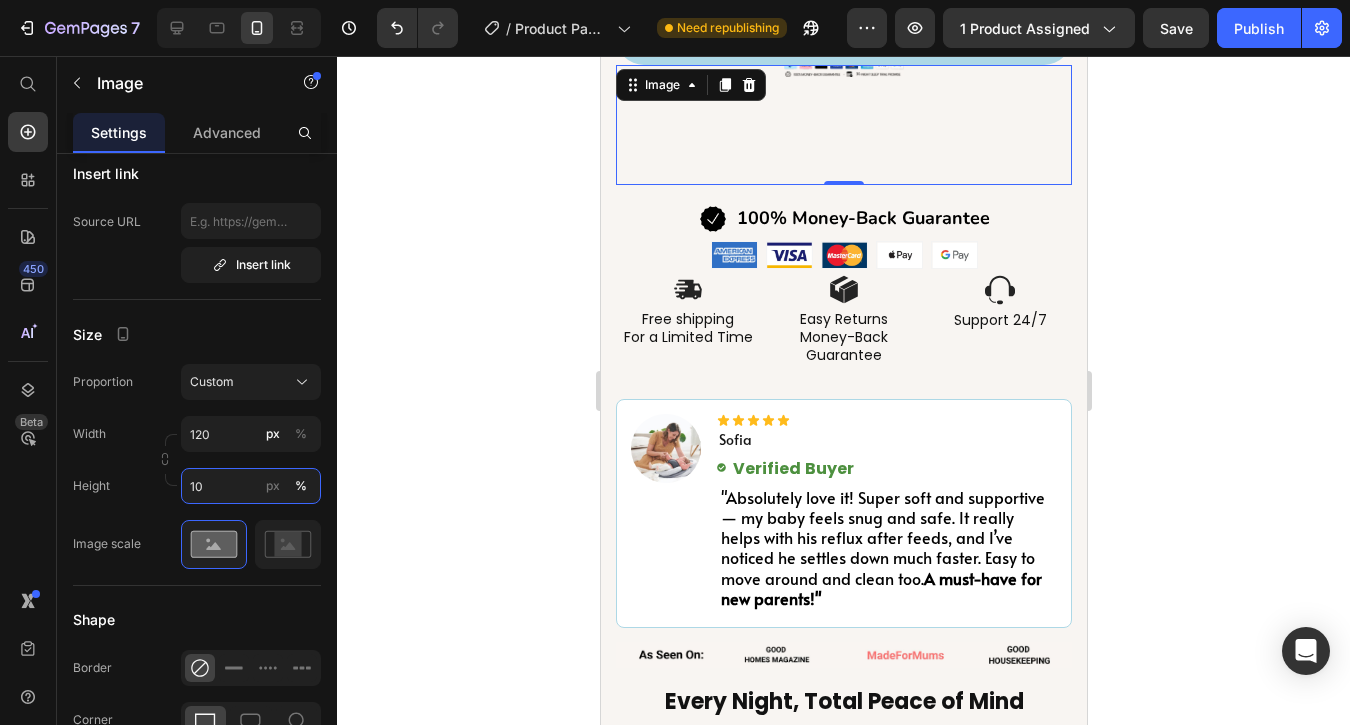 type on "10" 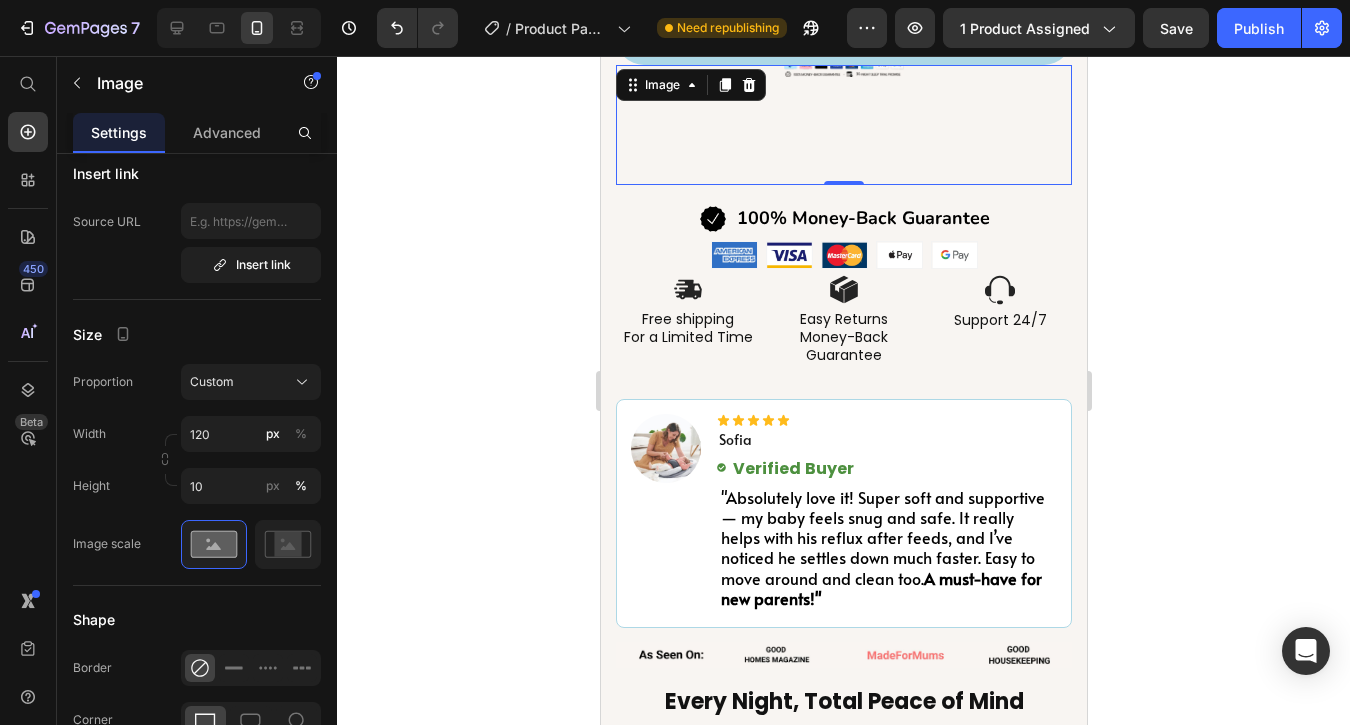 click 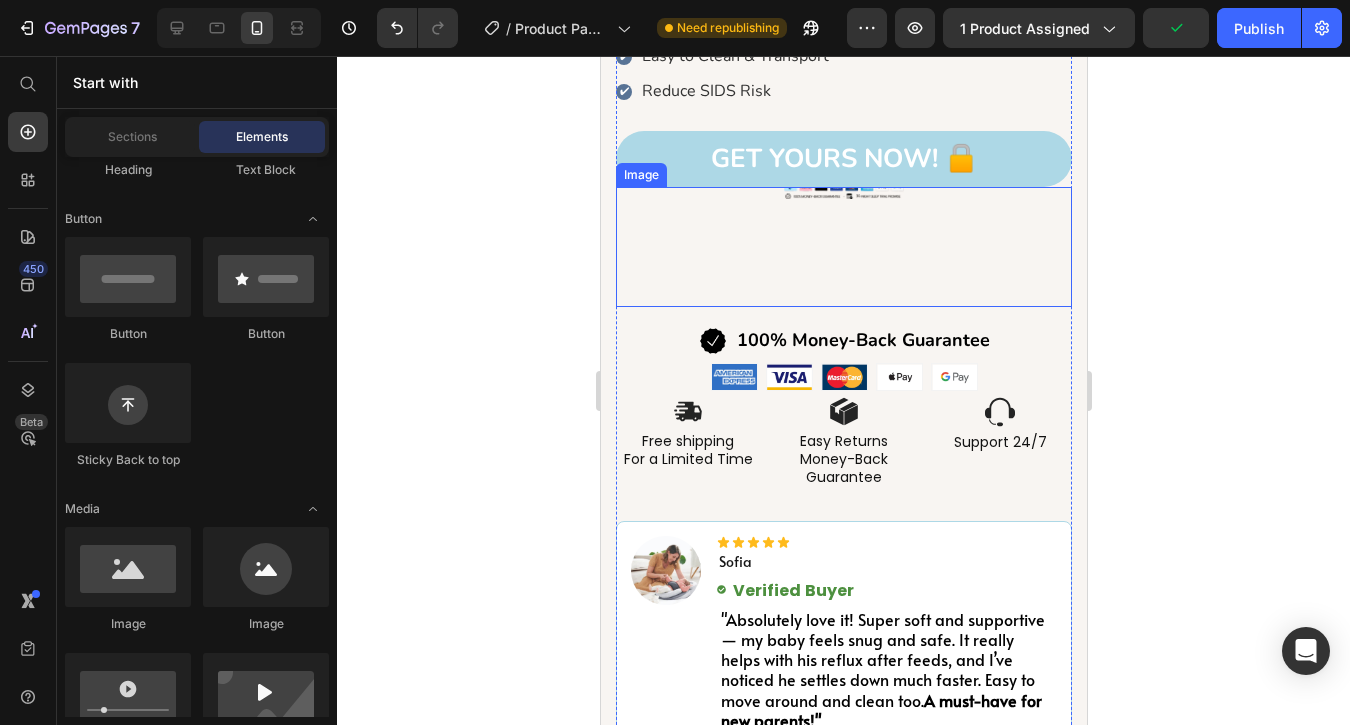 scroll, scrollTop: 1215, scrollLeft: 0, axis: vertical 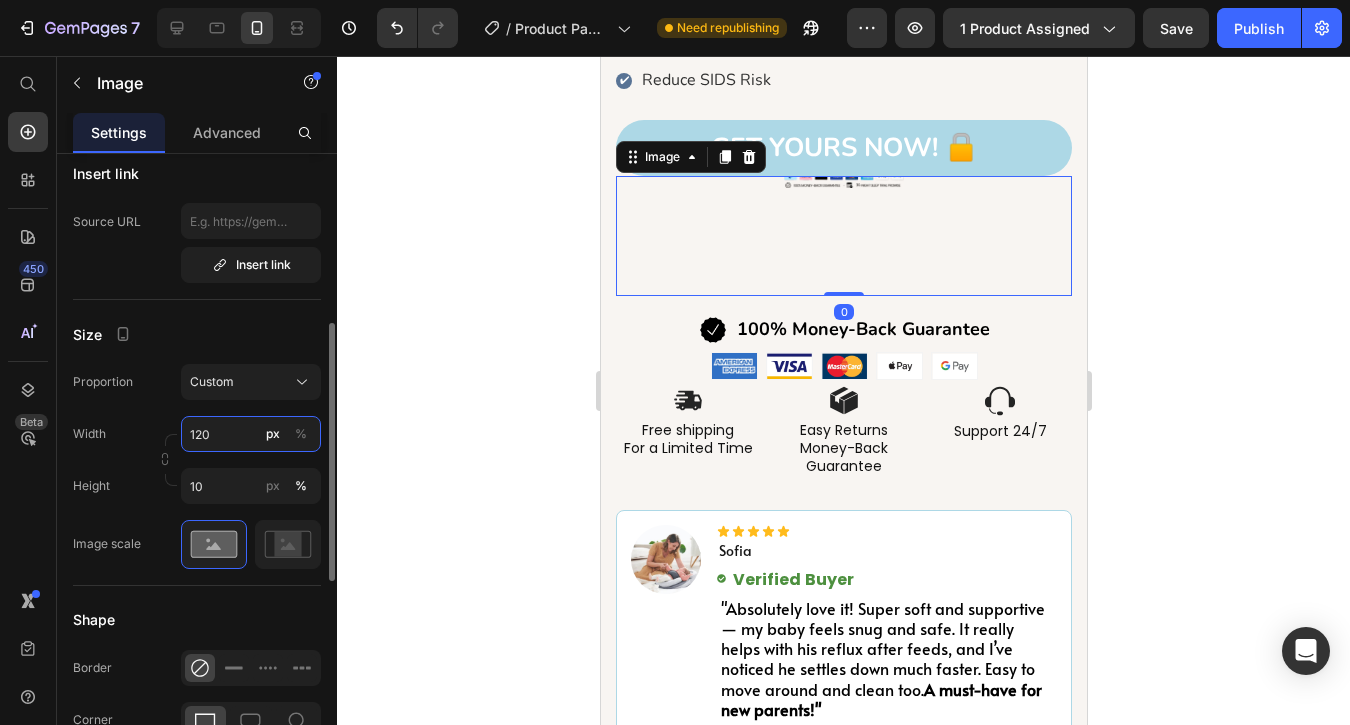 click on "120" at bounding box center (251, 434) 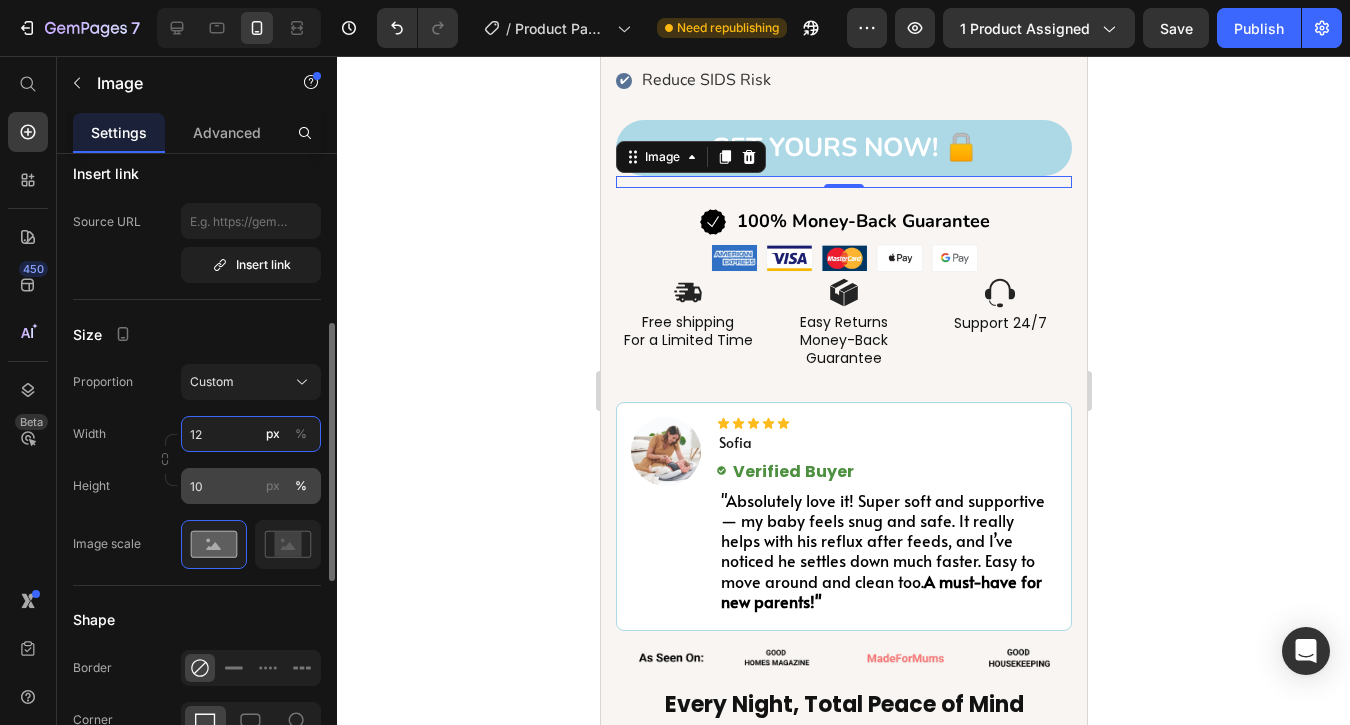 type on "12" 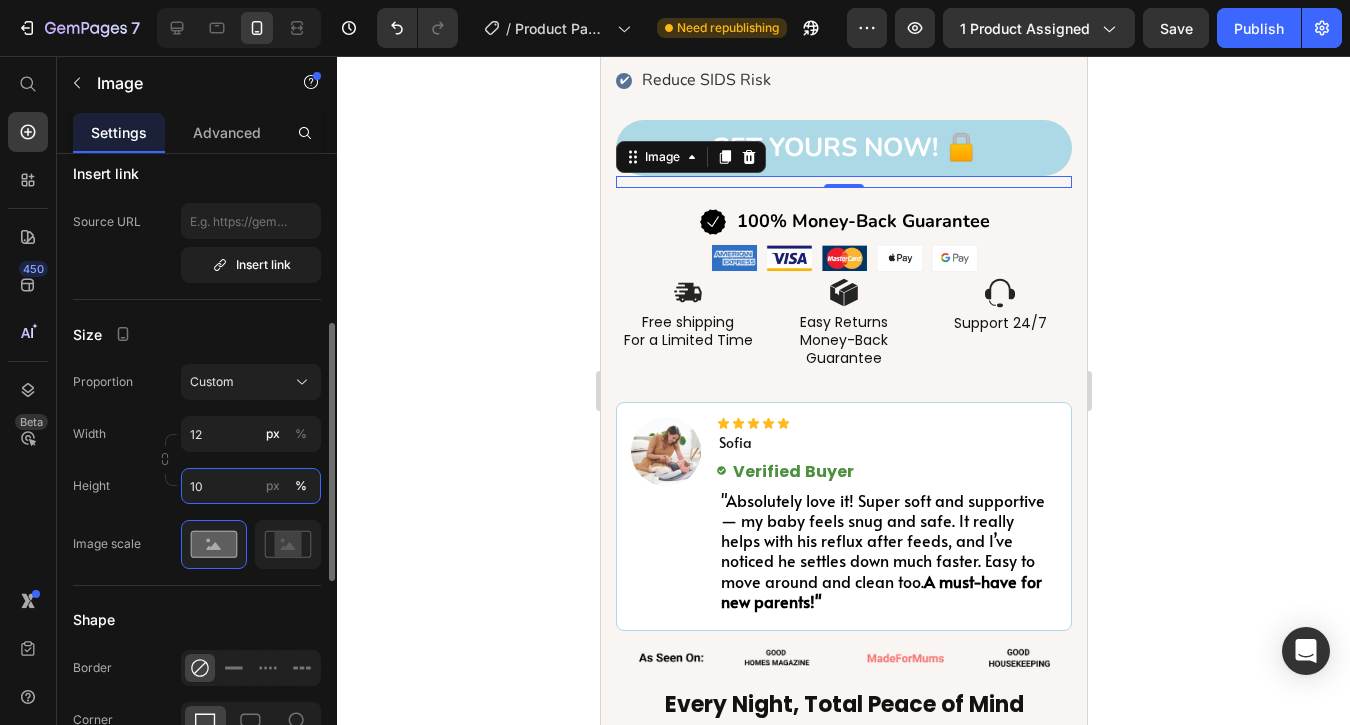click on "10" at bounding box center (251, 486) 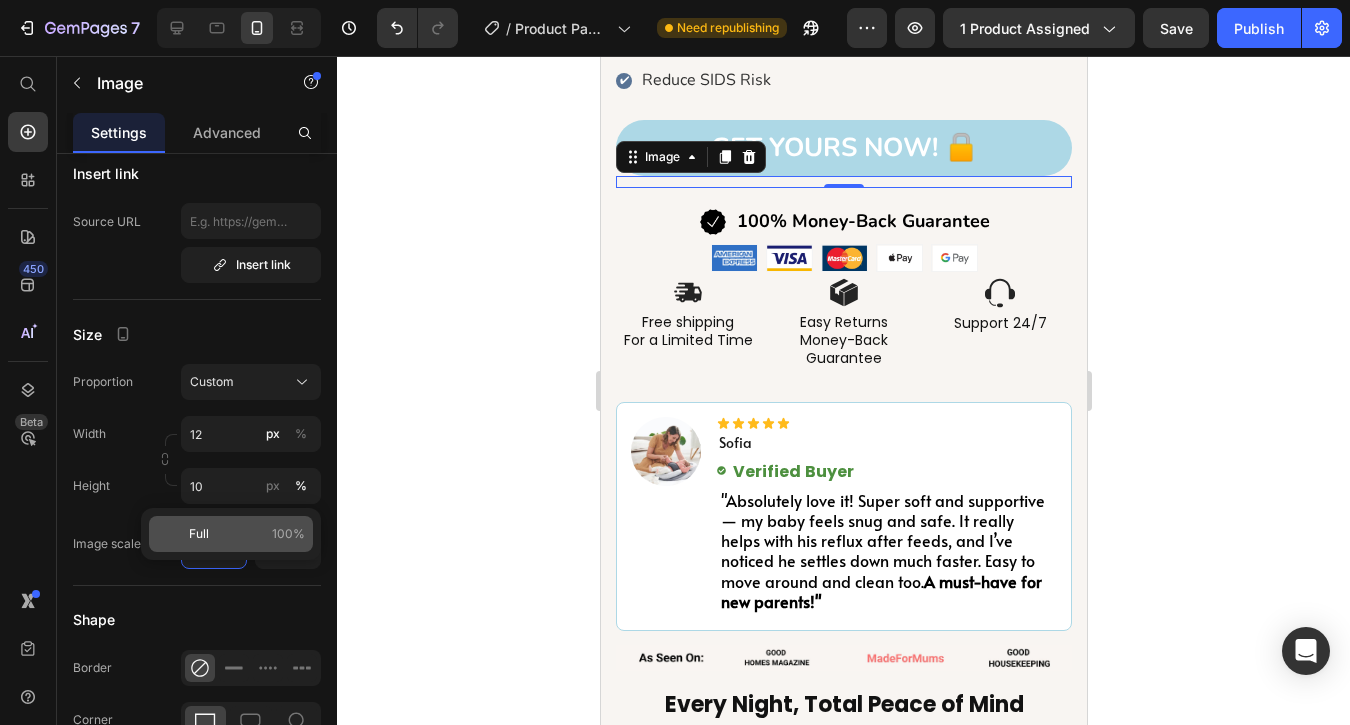 click on "Full 100%" at bounding box center (247, 534) 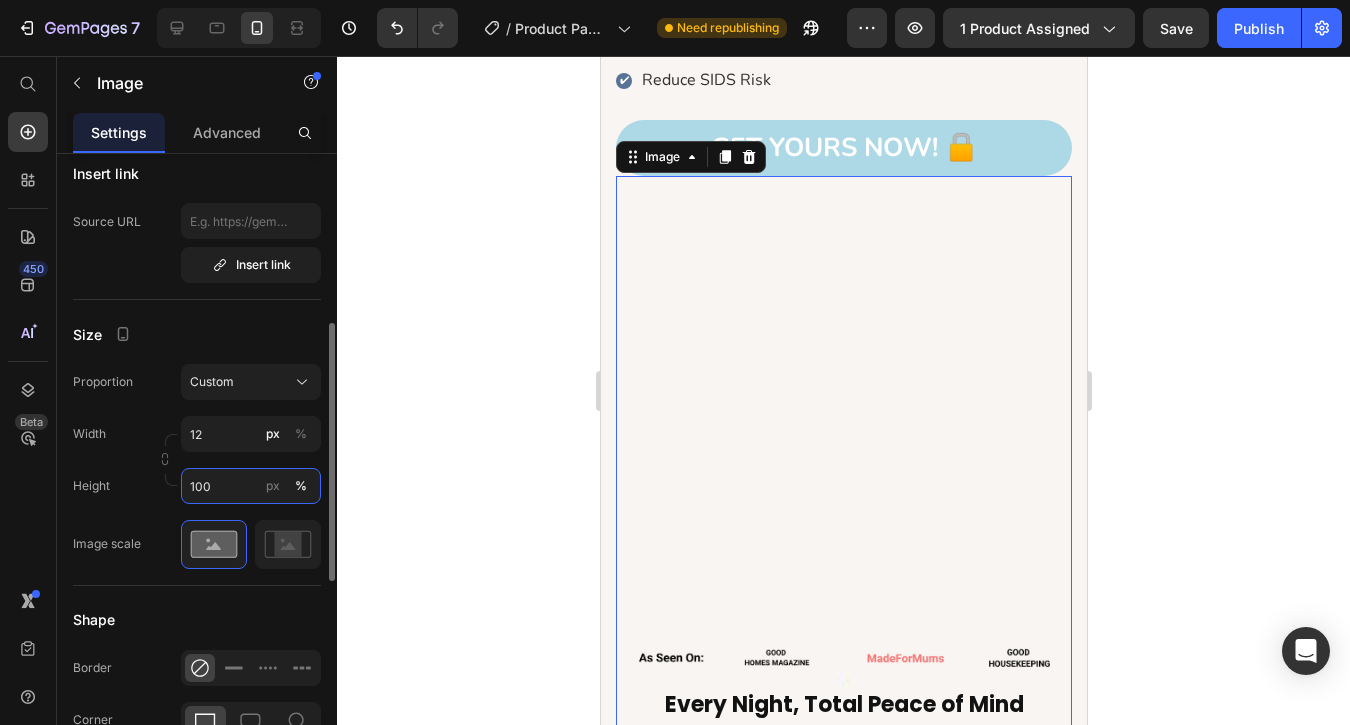click on "100" at bounding box center [251, 486] 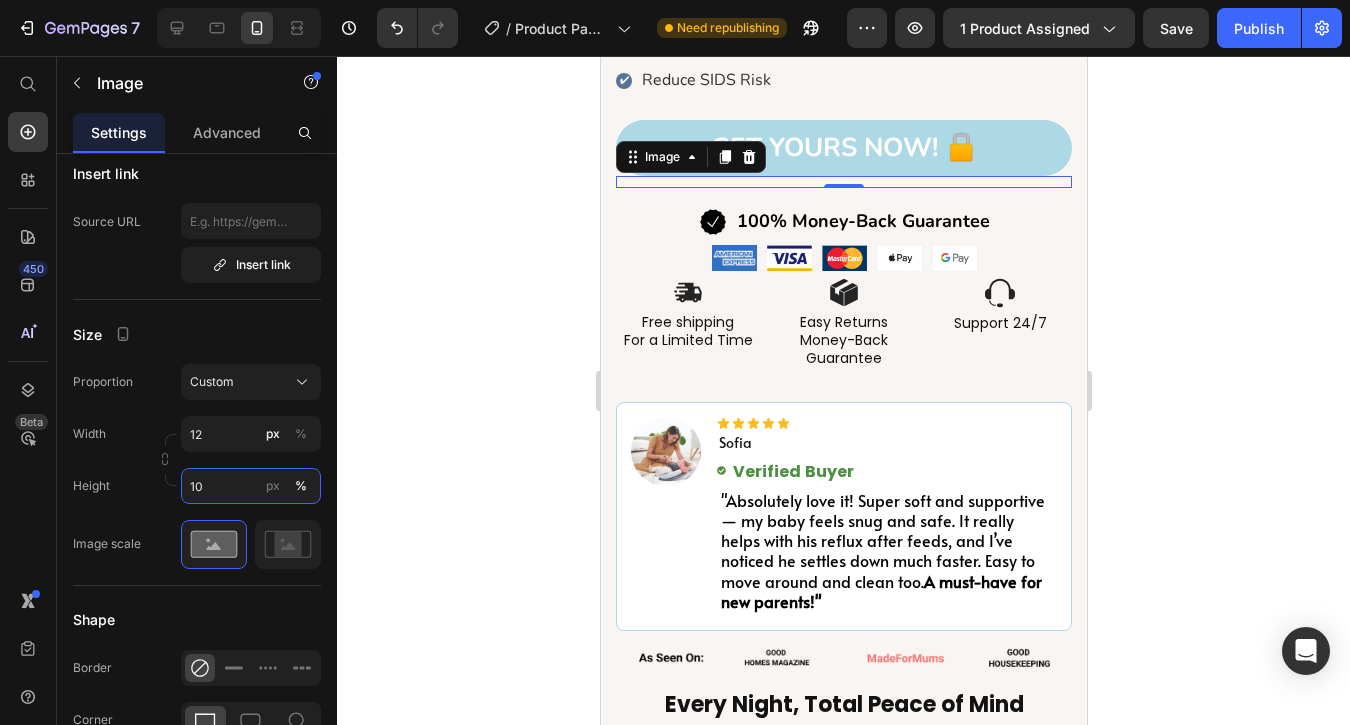 type on "10" 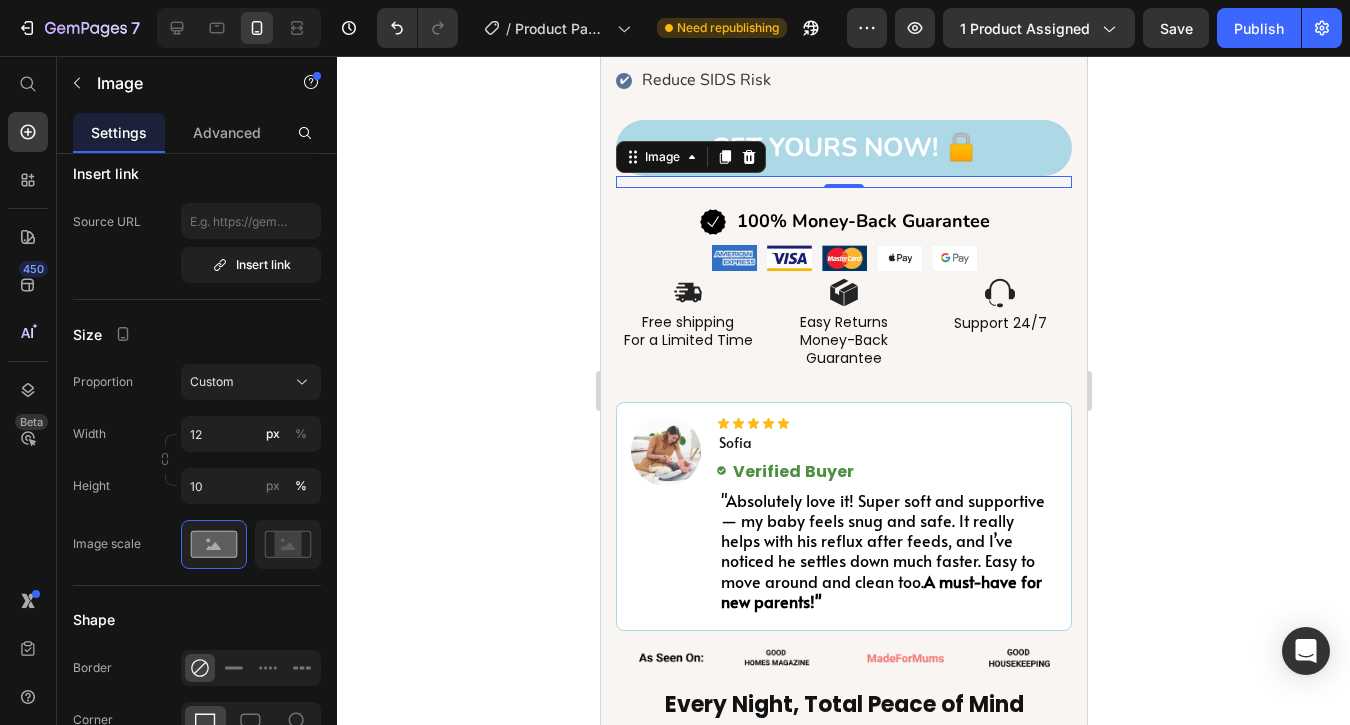 click 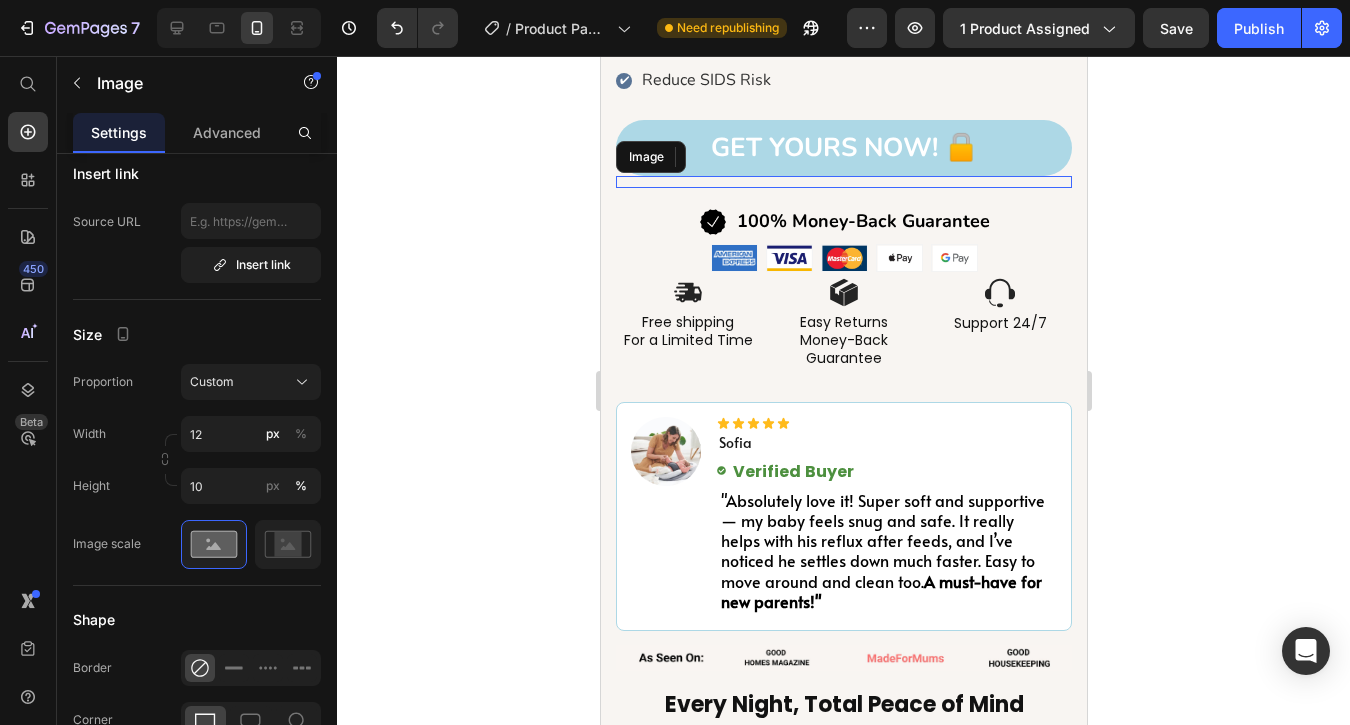 click at bounding box center (843, 182) 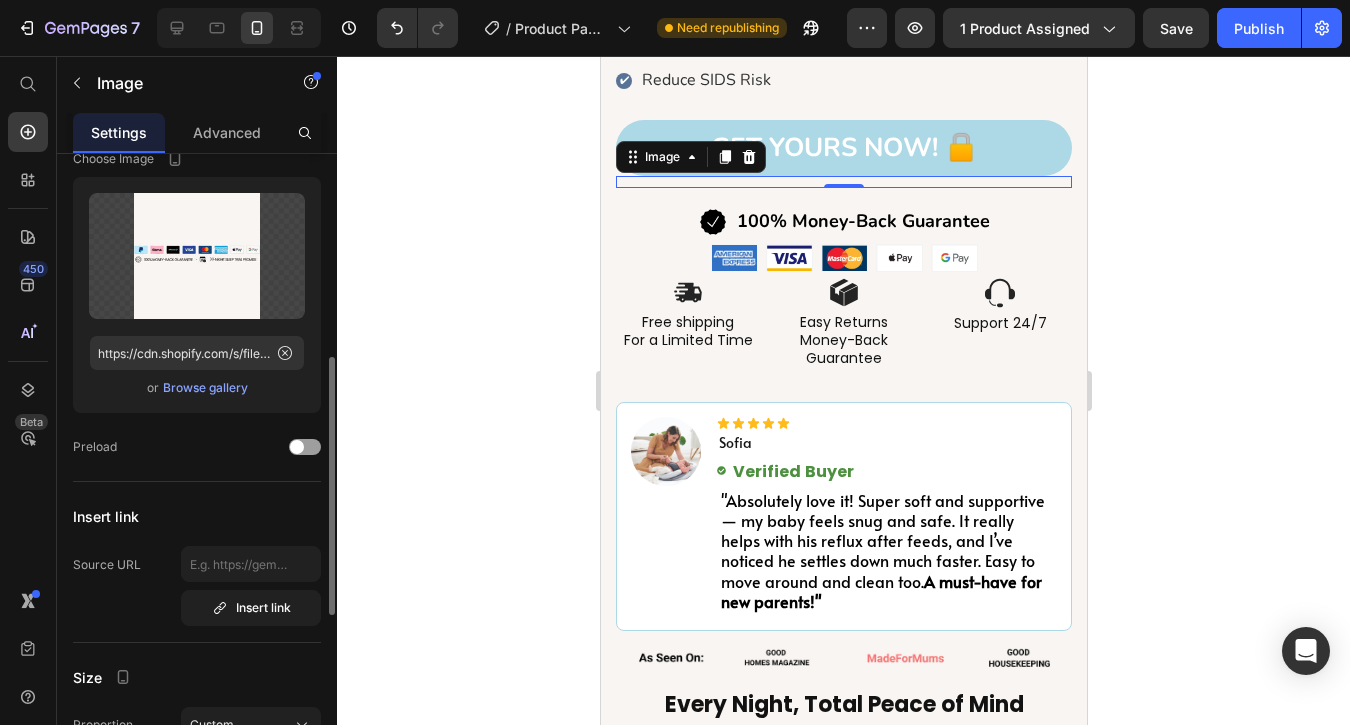 scroll, scrollTop: 0, scrollLeft: 0, axis: both 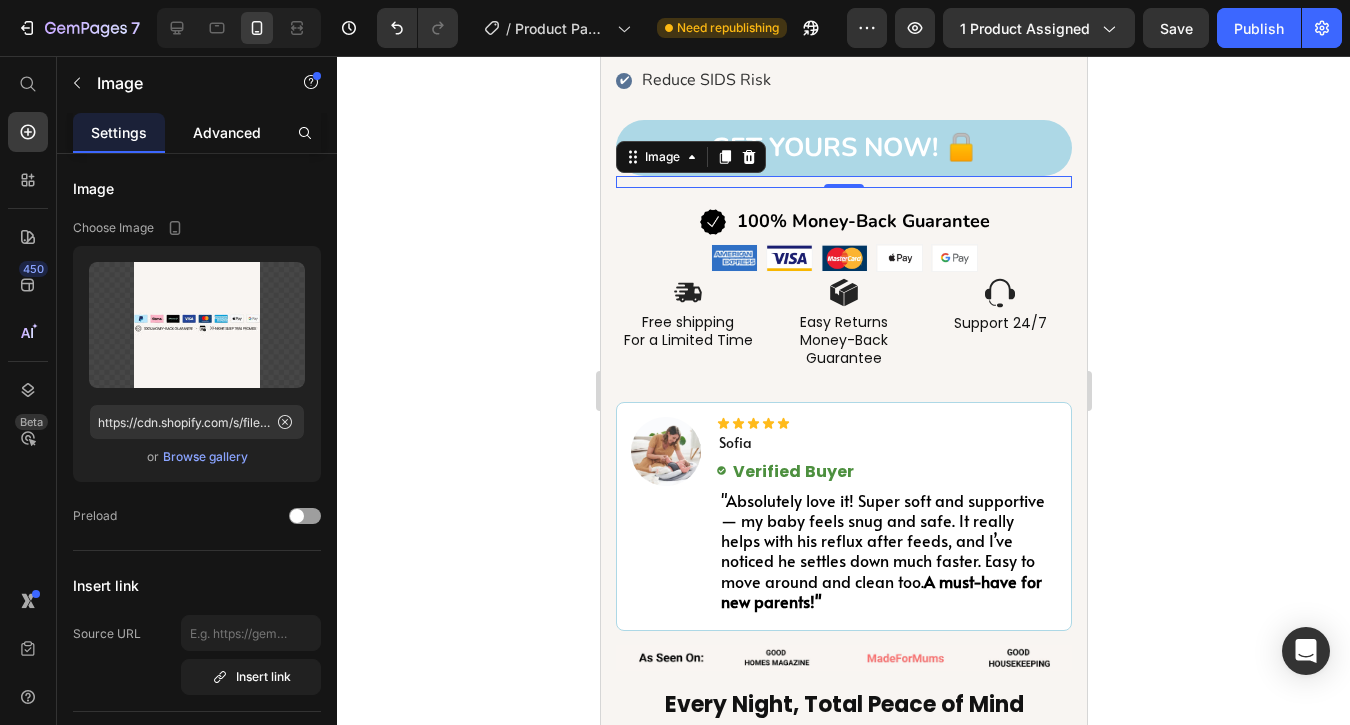 click on "Advanced" at bounding box center (227, 132) 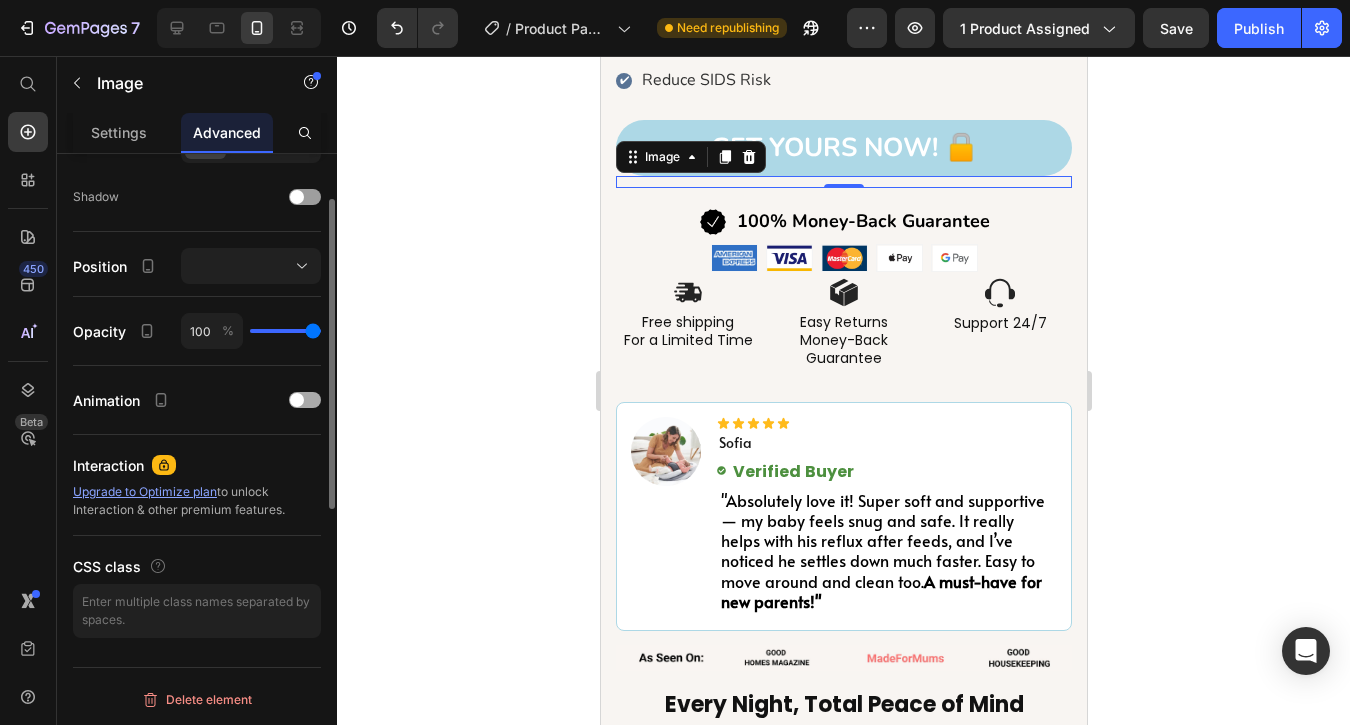 scroll, scrollTop: 0, scrollLeft: 0, axis: both 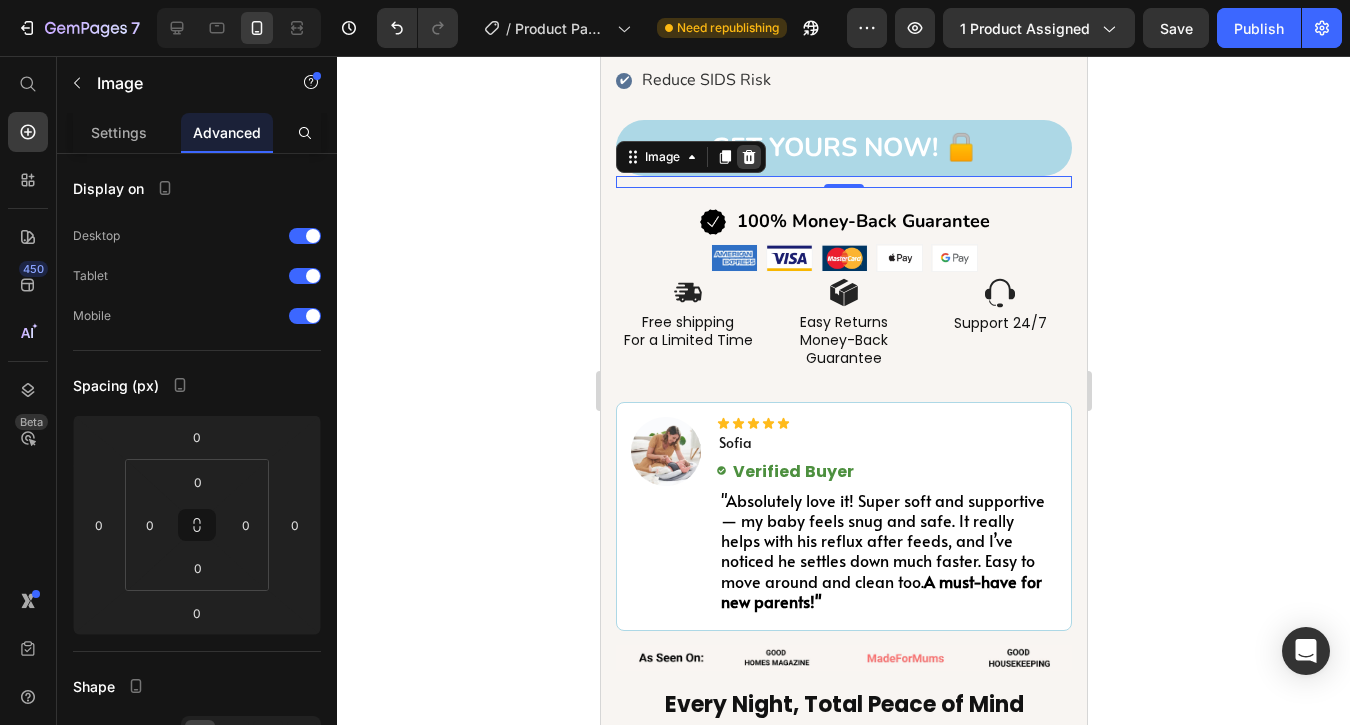 click 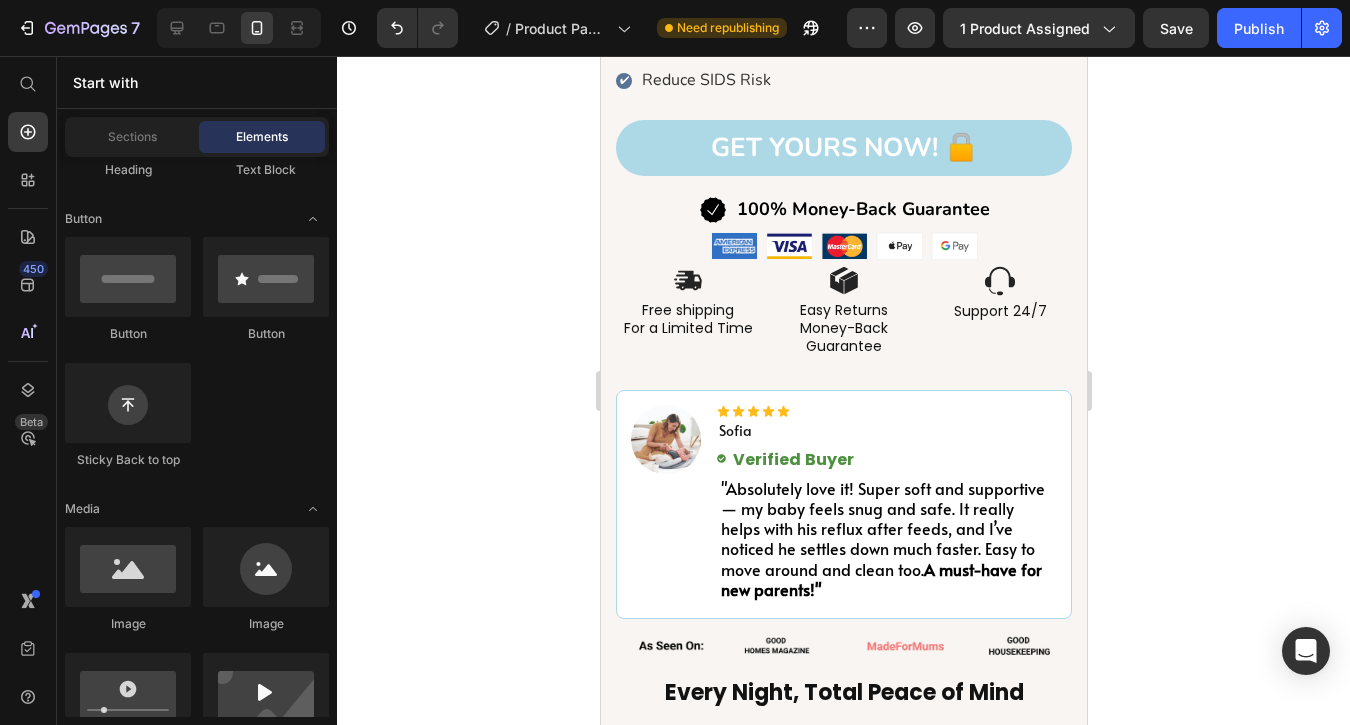 click 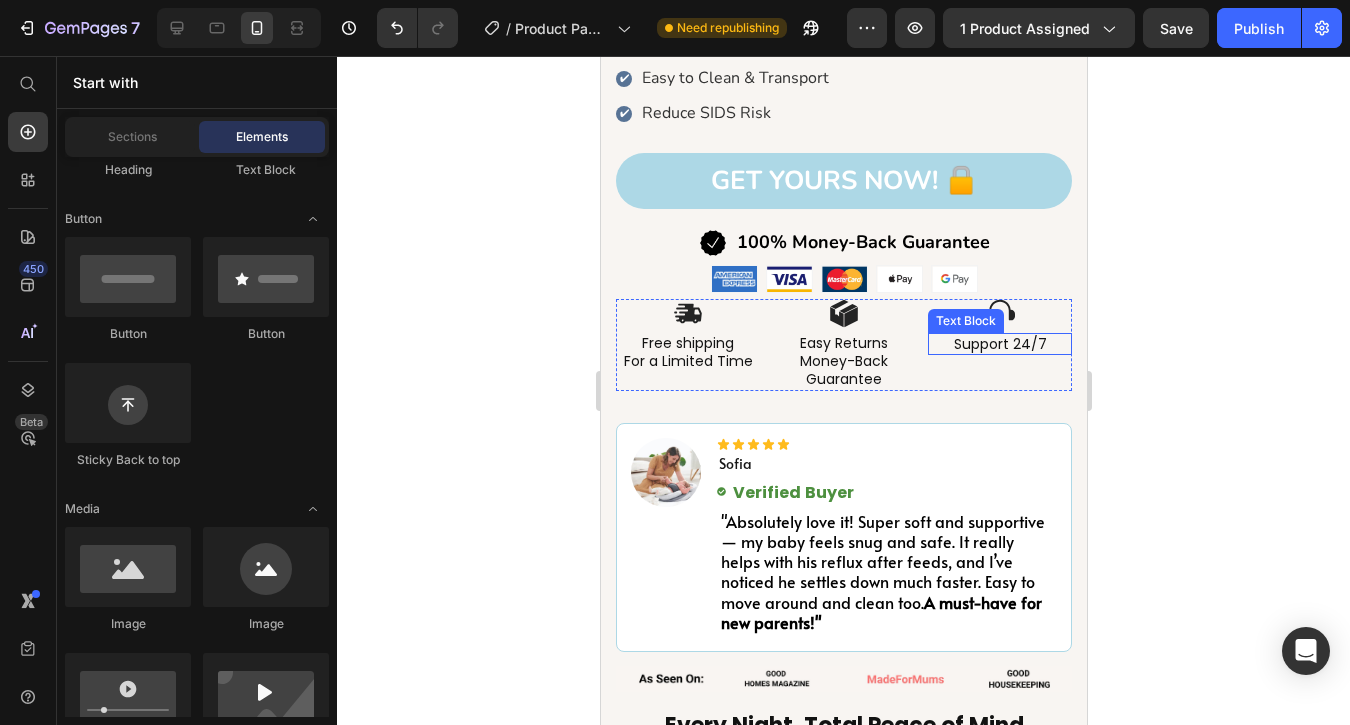 scroll, scrollTop: 1201, scrollLeft: 0, axis: vertical 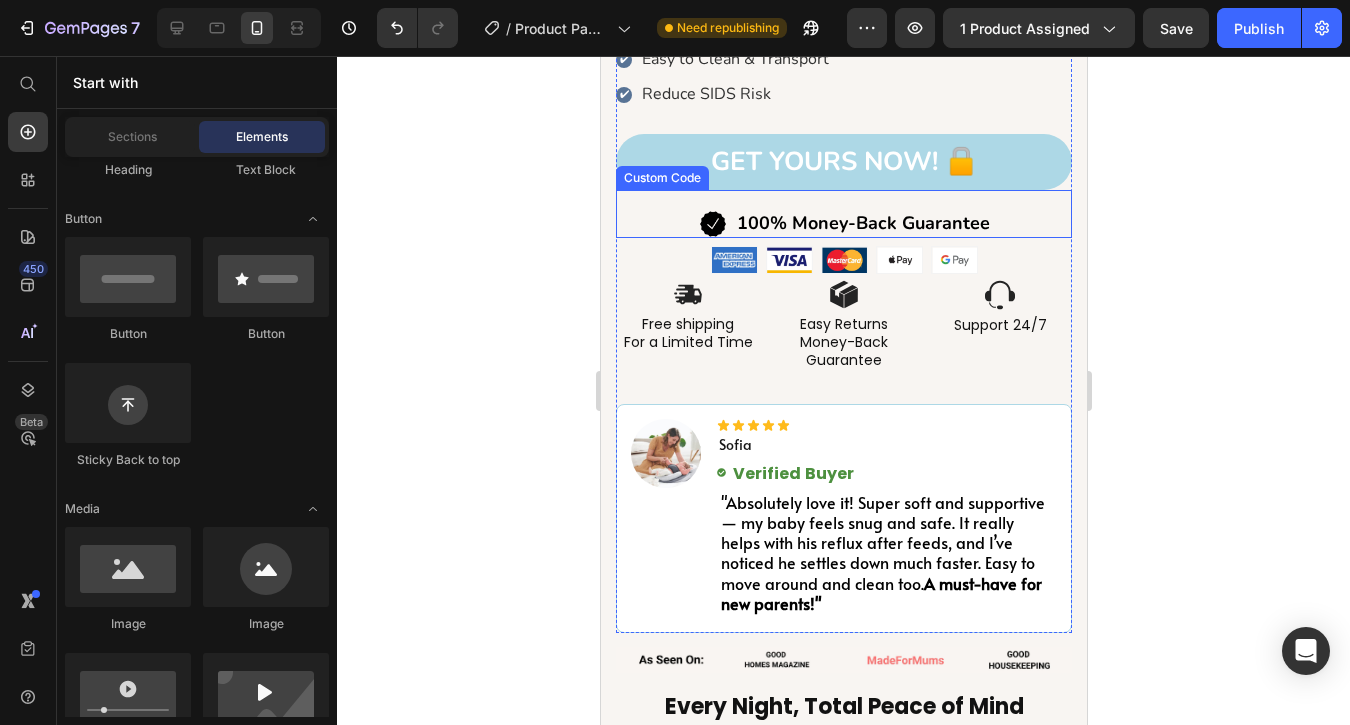 click on "100% Money-Back Guarantee" at bounding box center (843, 224) 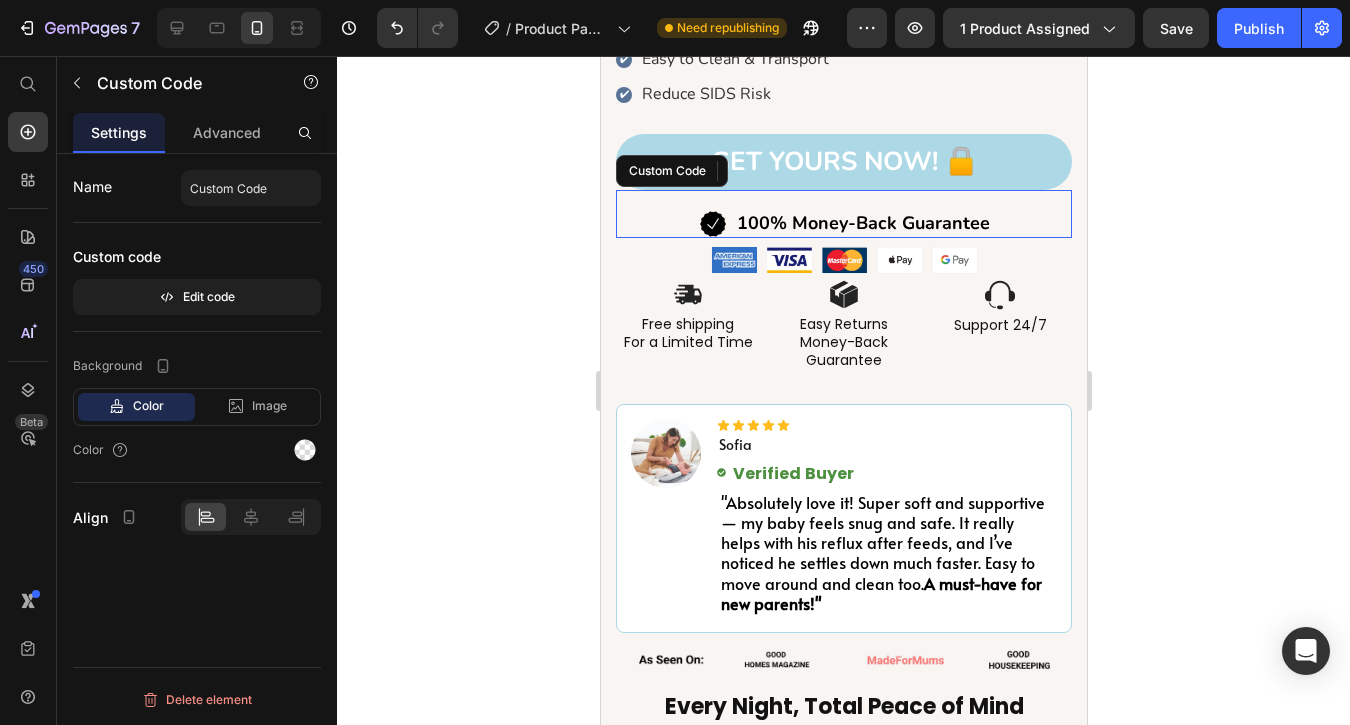 click on "100% Money-Back Guarantee
Custom Code" at bounding box center [843, 214] 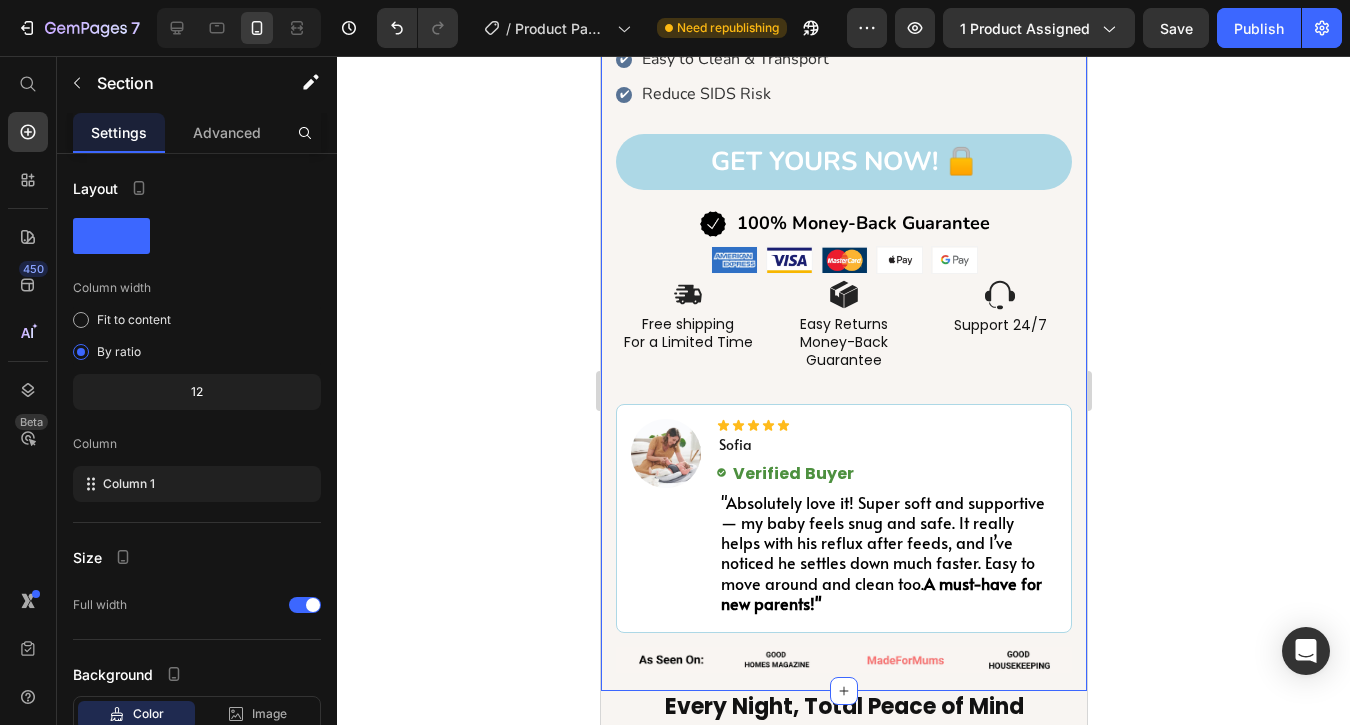 click on "Product Images
👶 #1 Baby Bed For Newborns
Custom Code ESSENTIAL FOR BABIES 0-12 MONTHS Text Block                Icon                Icon                Icon                Icon
Icon Icon List Hoz Row Rated 4.8/5 by 12.788+ Happy parents Text Block Premium Safety Nest, Anti-Reflux
& Healthy Sleep Support Product Title SAVE 45% off Product Badge £90.89 Product Price £49.99 Product Price Row                Title Line
Create a Cozy Nest for Your Baby
Holivio™ is designed to cradle your baby with care and improve digestion naturally
✔
Say Goodbye to Sleepless Nights
✔
No More Colic
& Reflux
✔
Designed by Pediatric Osteopaths
✔
Hypoallergenic
& Breathable Materials
✔
Easy to Clean
& Transport
✔
Reduce SIDS Risk
Custom Code GET YOURS Now! 🔒 Add to Cart
Custom Code Image Image" at bounding box center [843, -207] 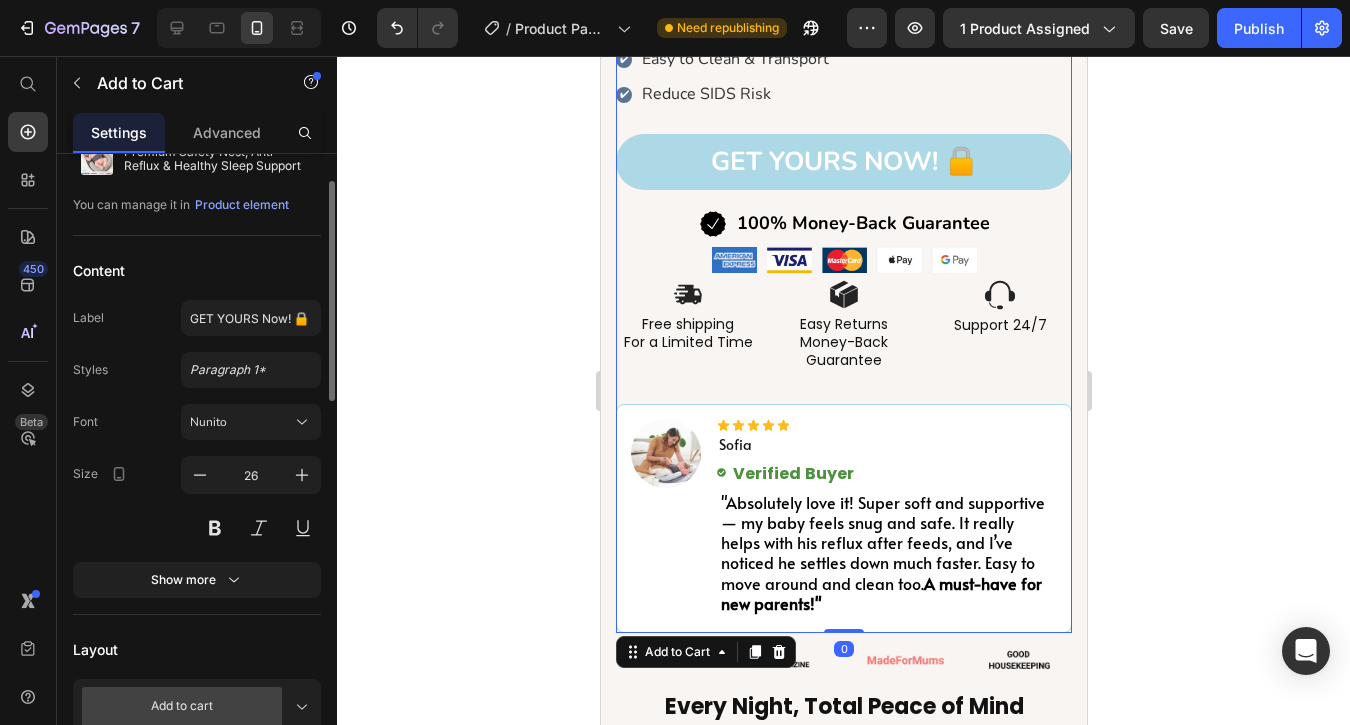 scroll, scrollTop: 84, scrollLeft: 0, axis: vertical 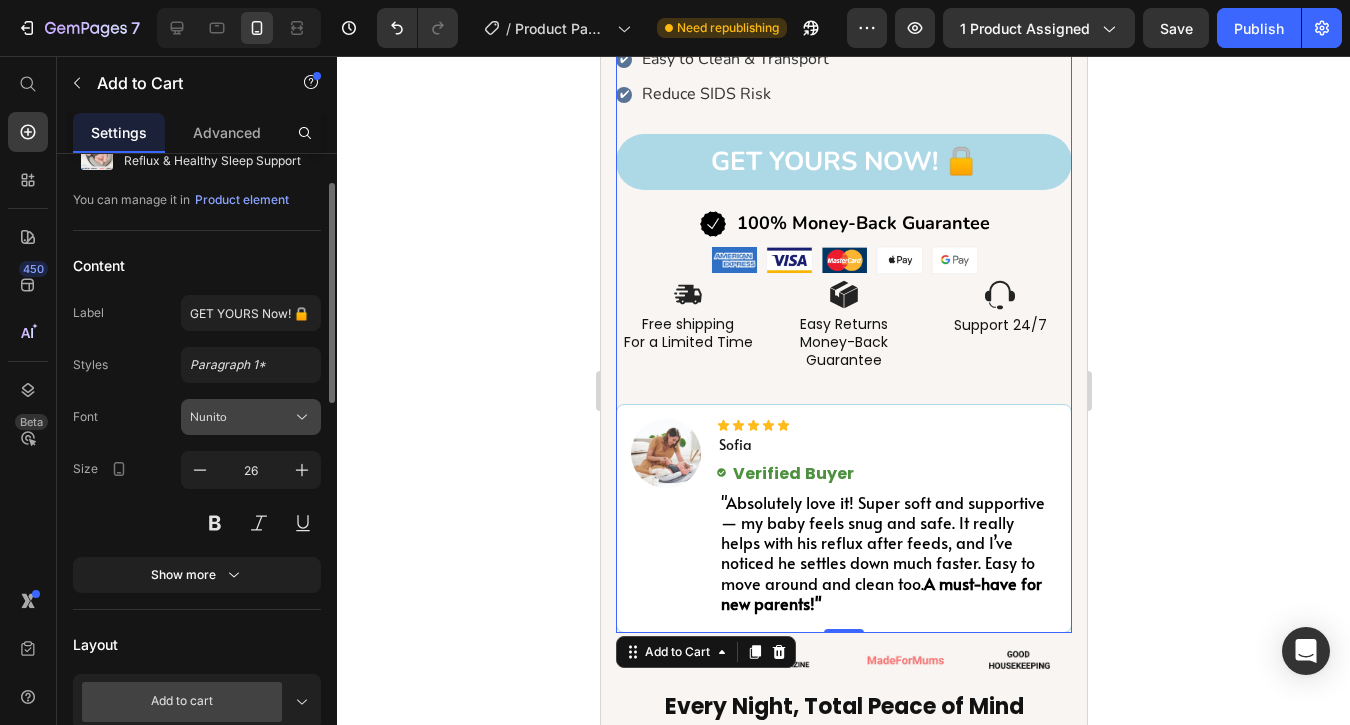 click on "Nunito" at bounding box center (251, 417) 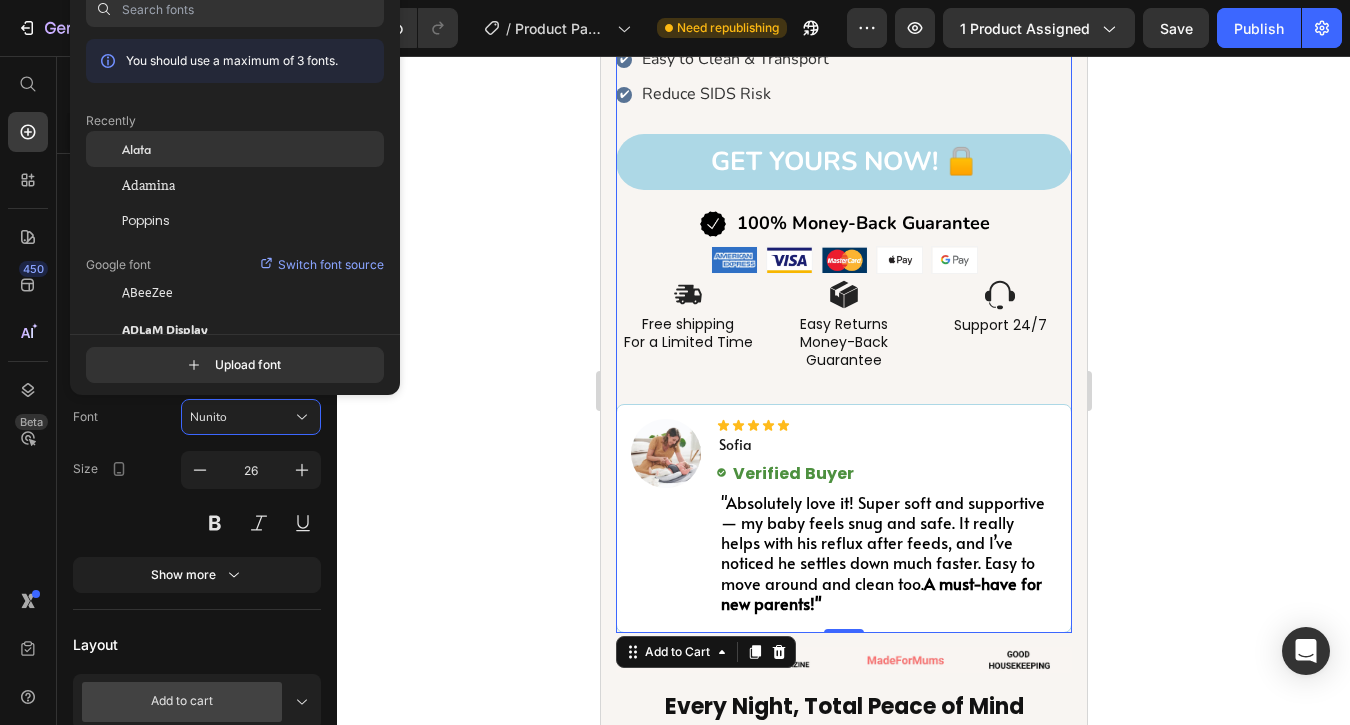 click on "Alata" 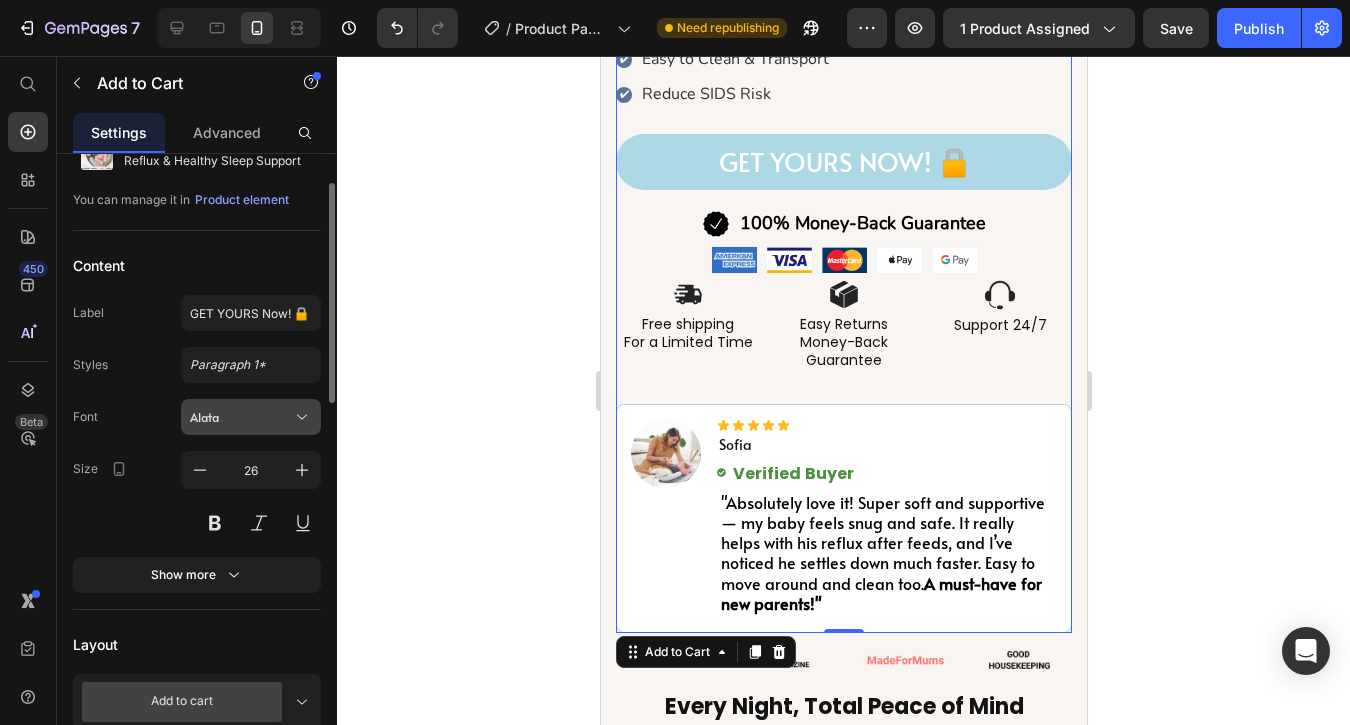 click on "Alata" at bounding box center [241, 417] 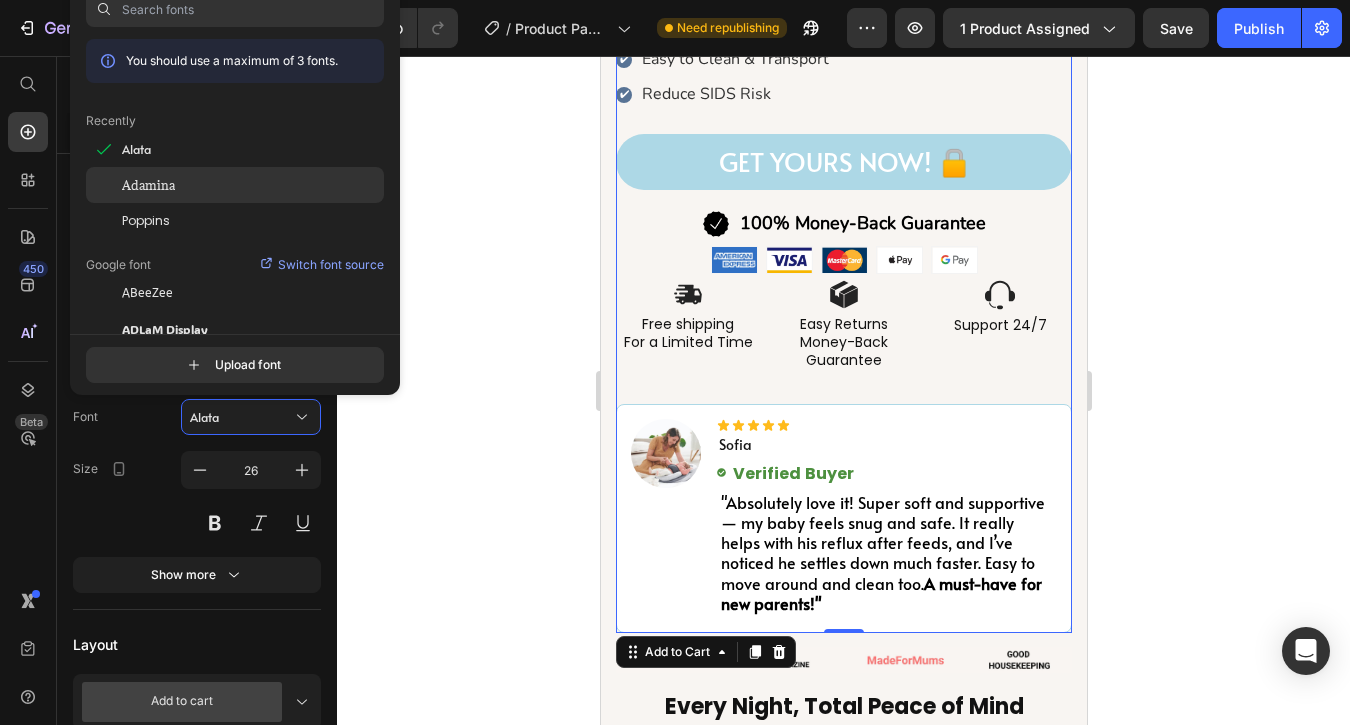 click on "Adamina" 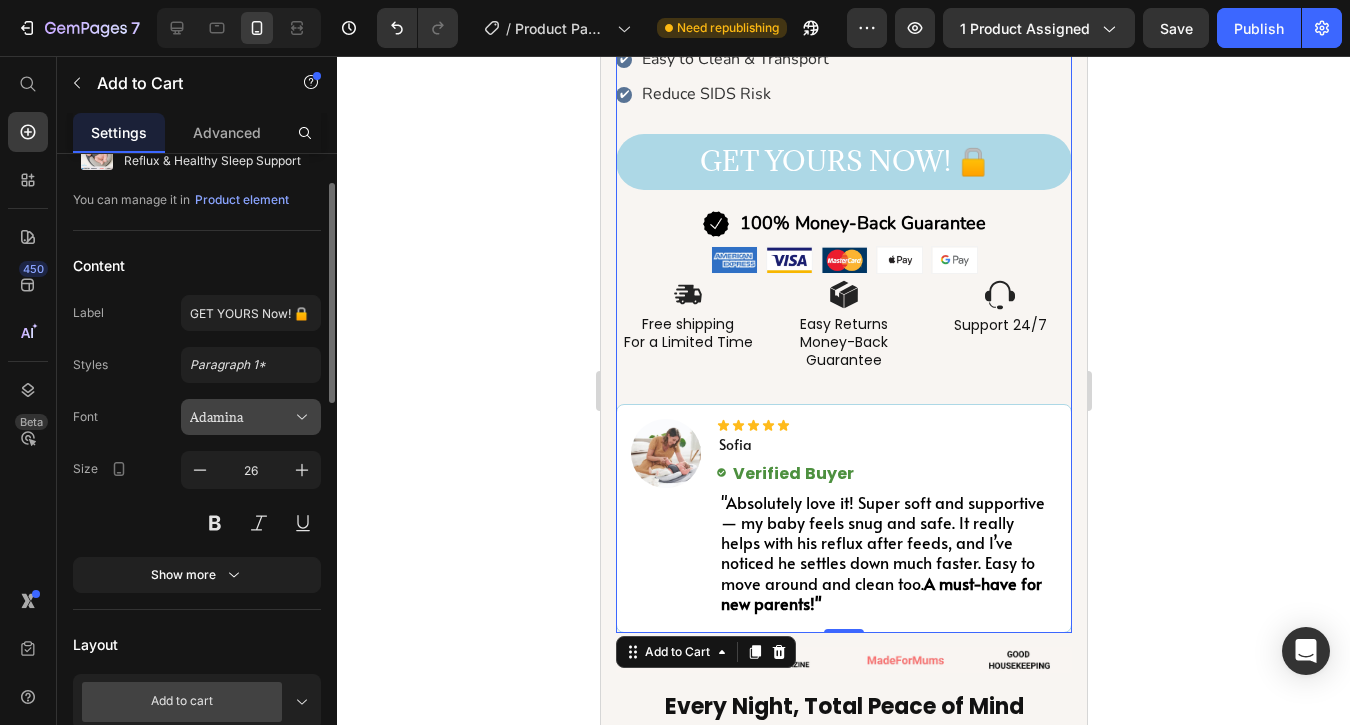 click on "Adamina" at bounding box center (241, 417) 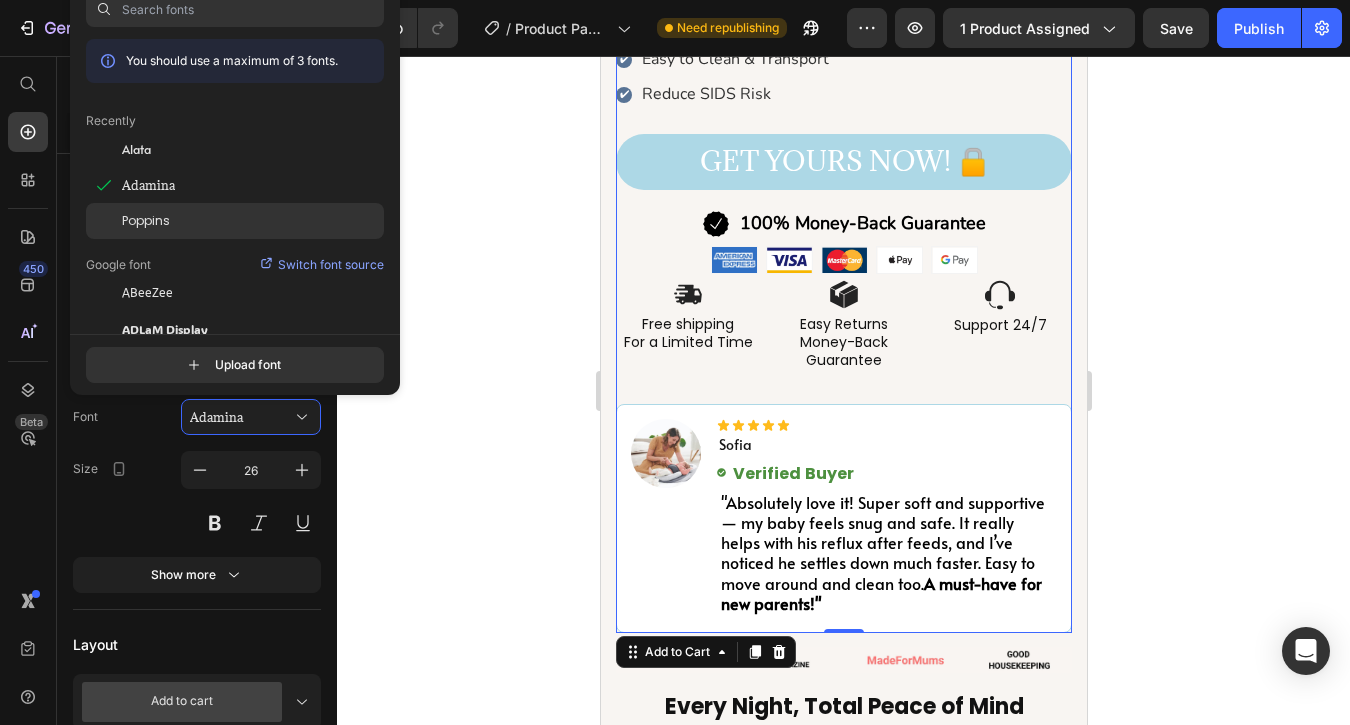 click on "Poppins" 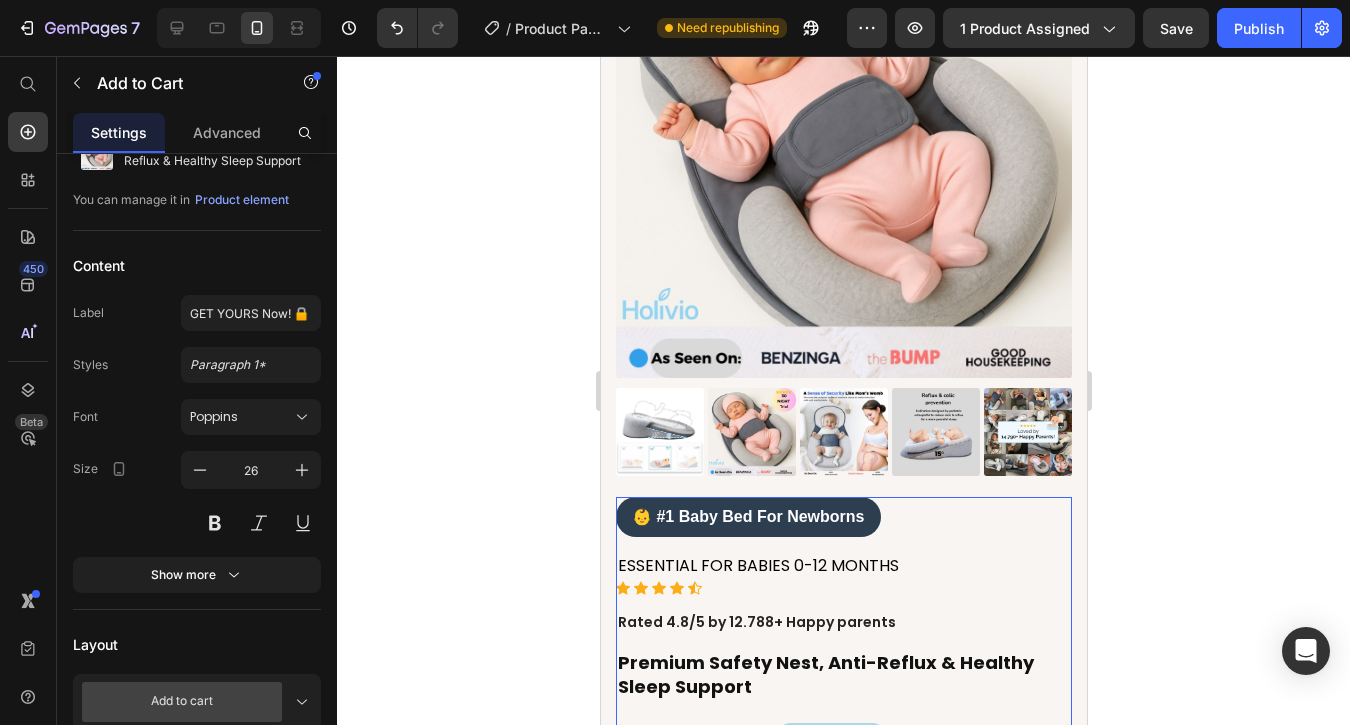 scroll, scrollTop: 168, scrollLeft: 0, axis: vertical 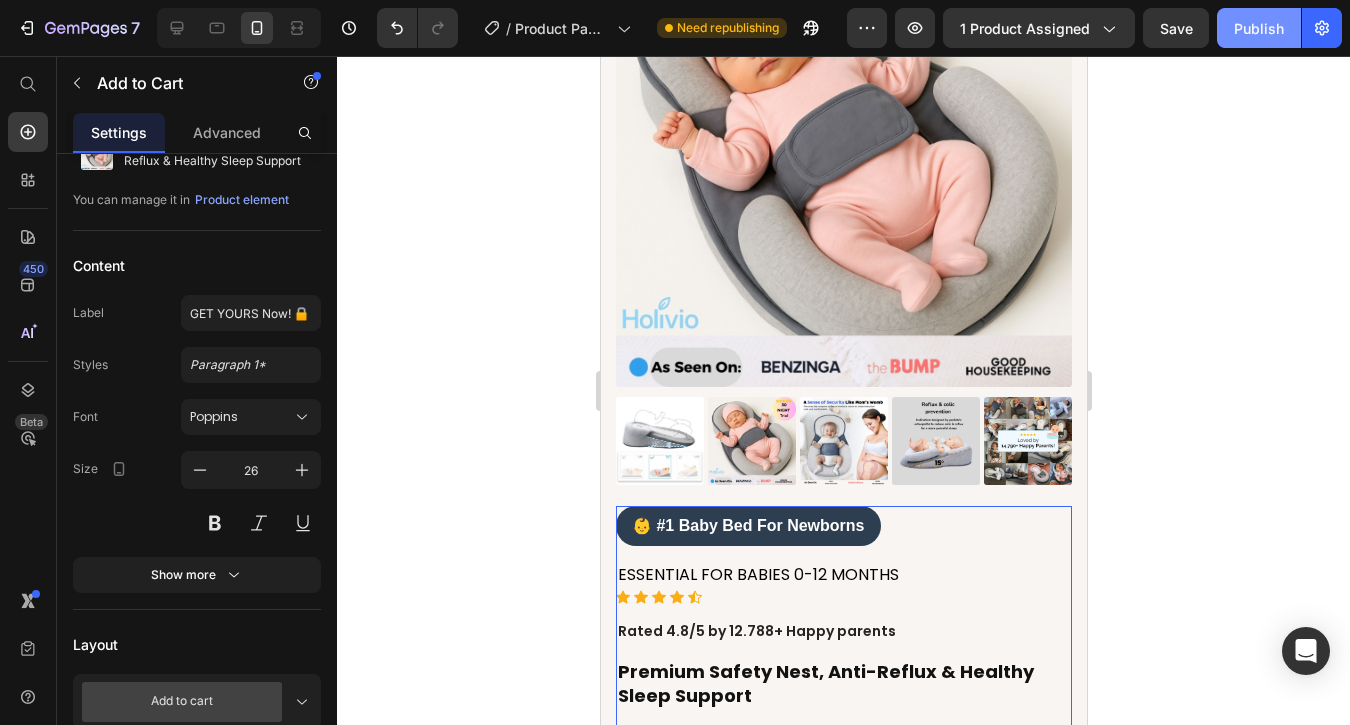 click on "Publish" at bounding box center [1259, 28] 